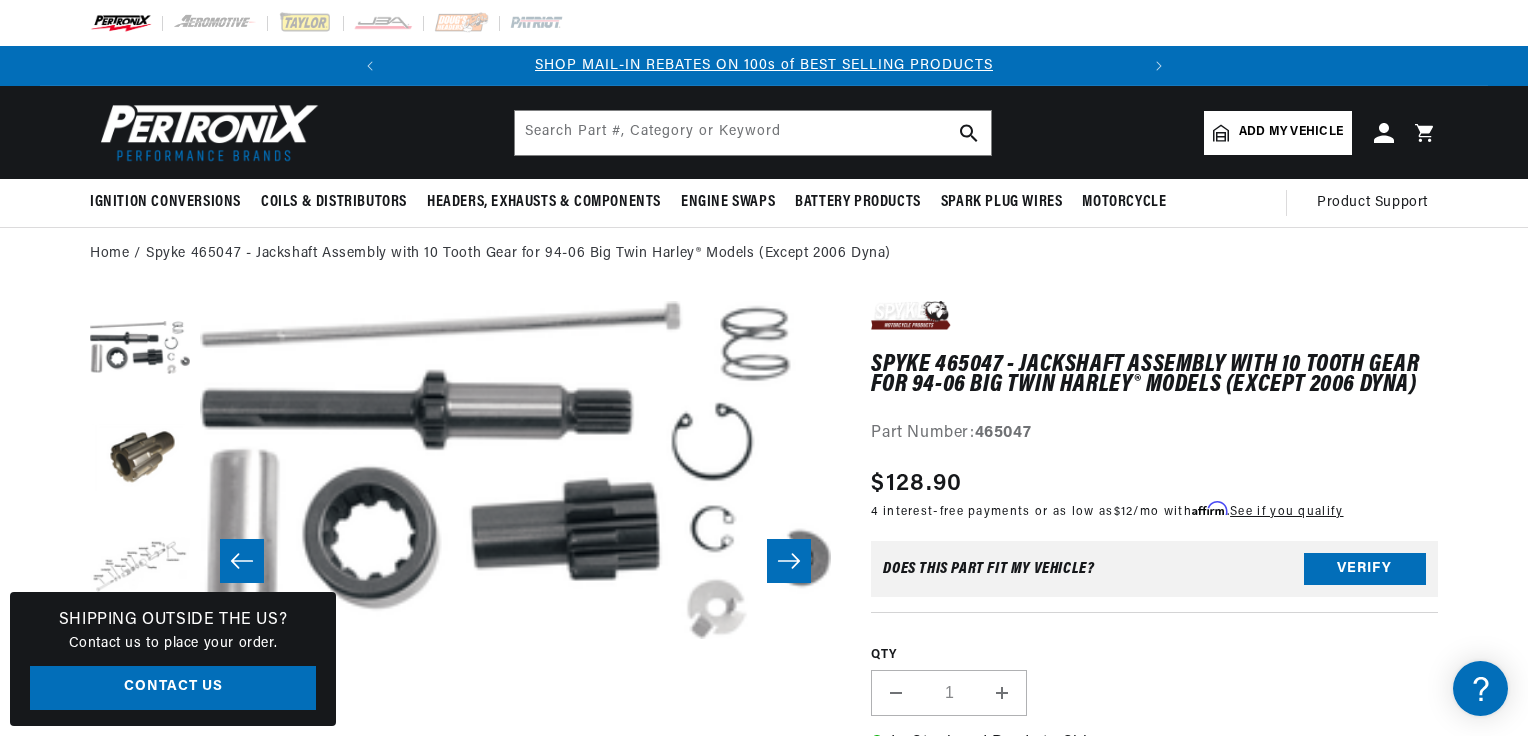 scroll, scrollTop: 91, scrollLeft: 0, axis: vertical 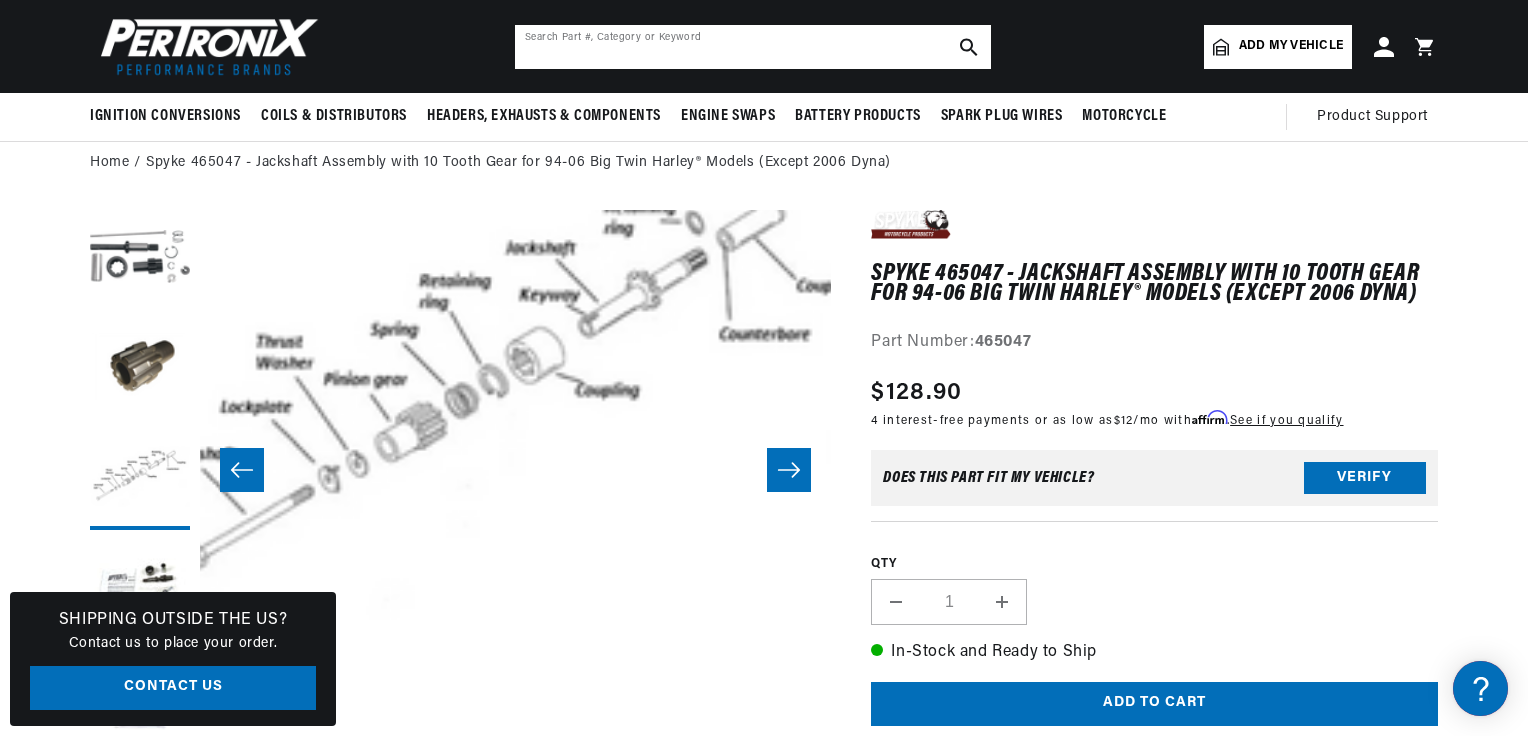 click at bounding box center (753, 47) 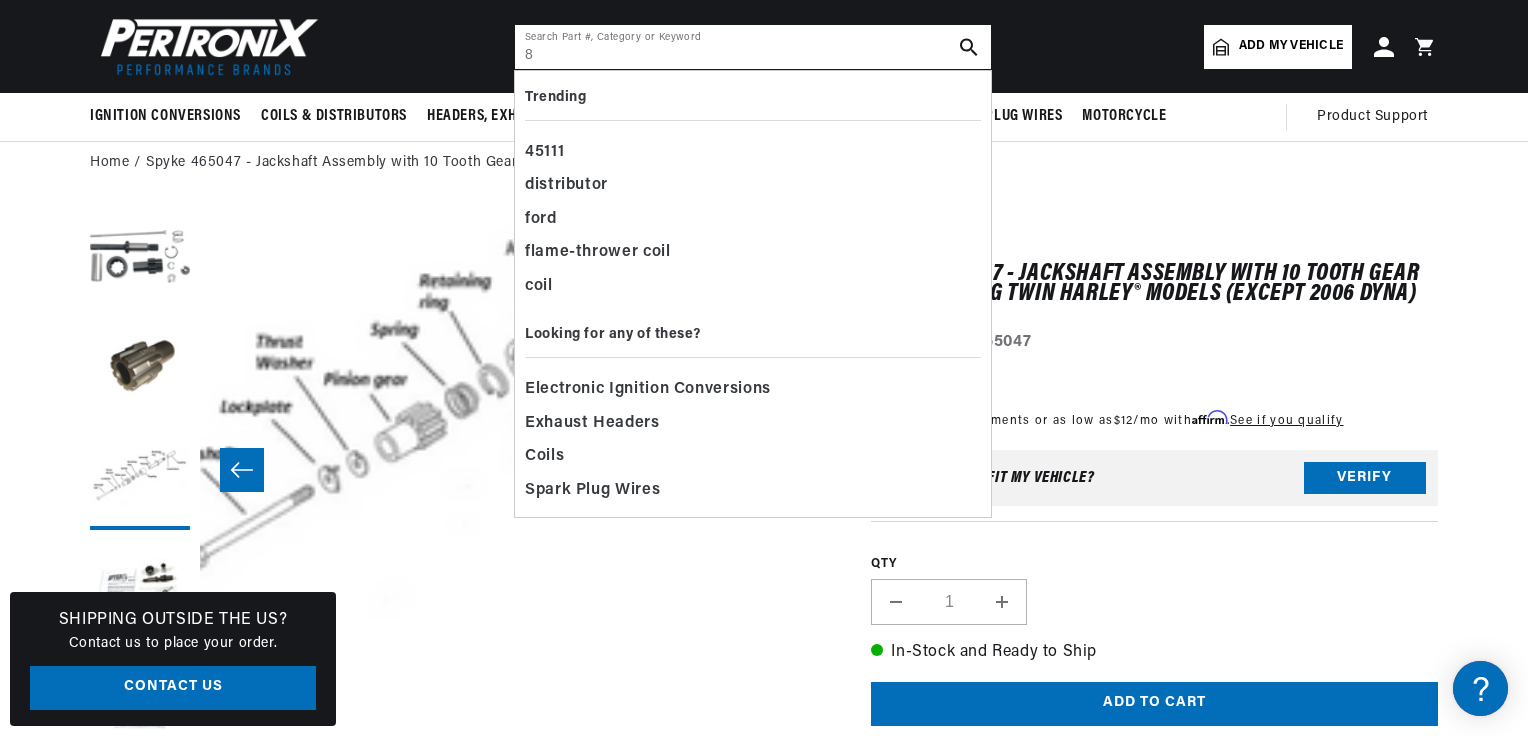 scroll, scrollTop: 0, scrollLeft: 0, axis: both 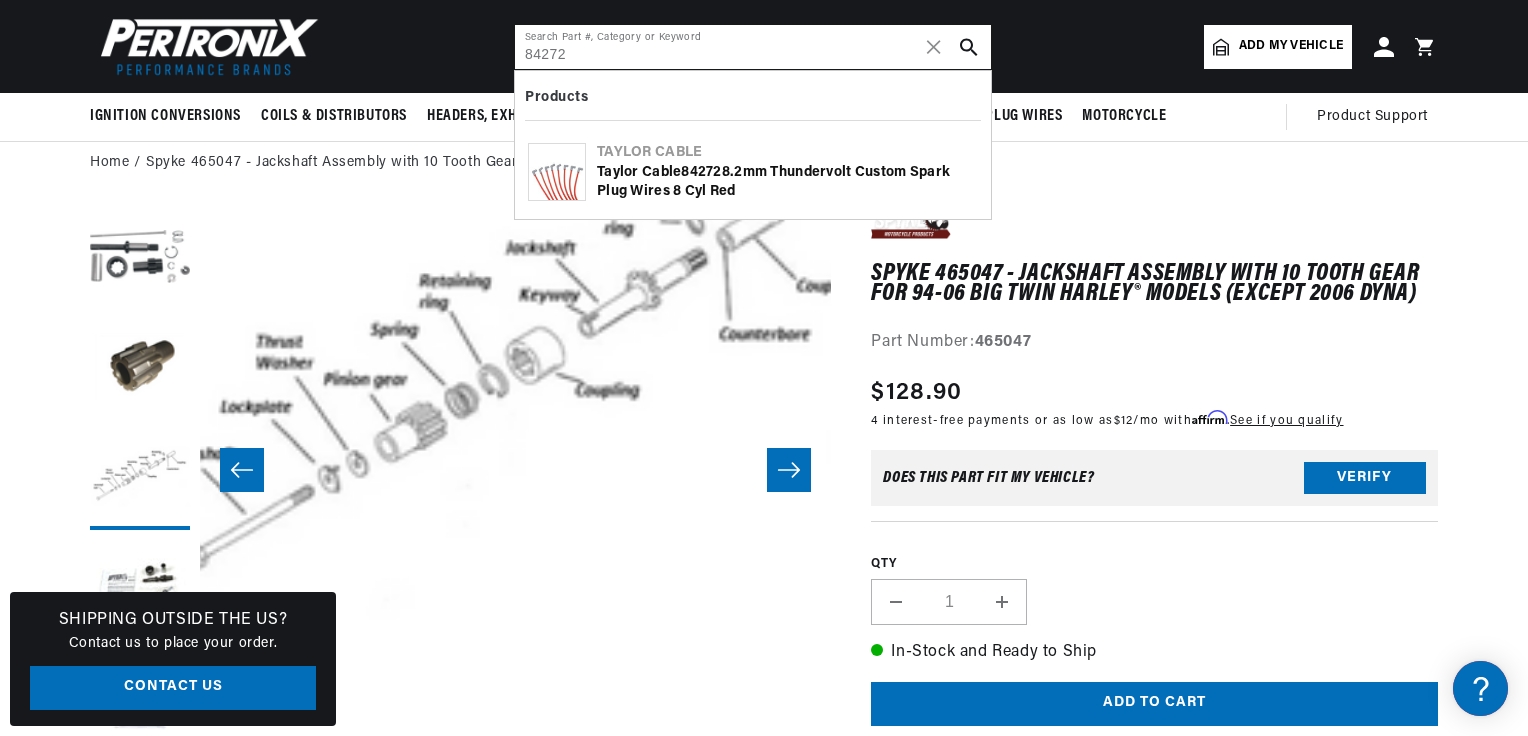 type on "84272" 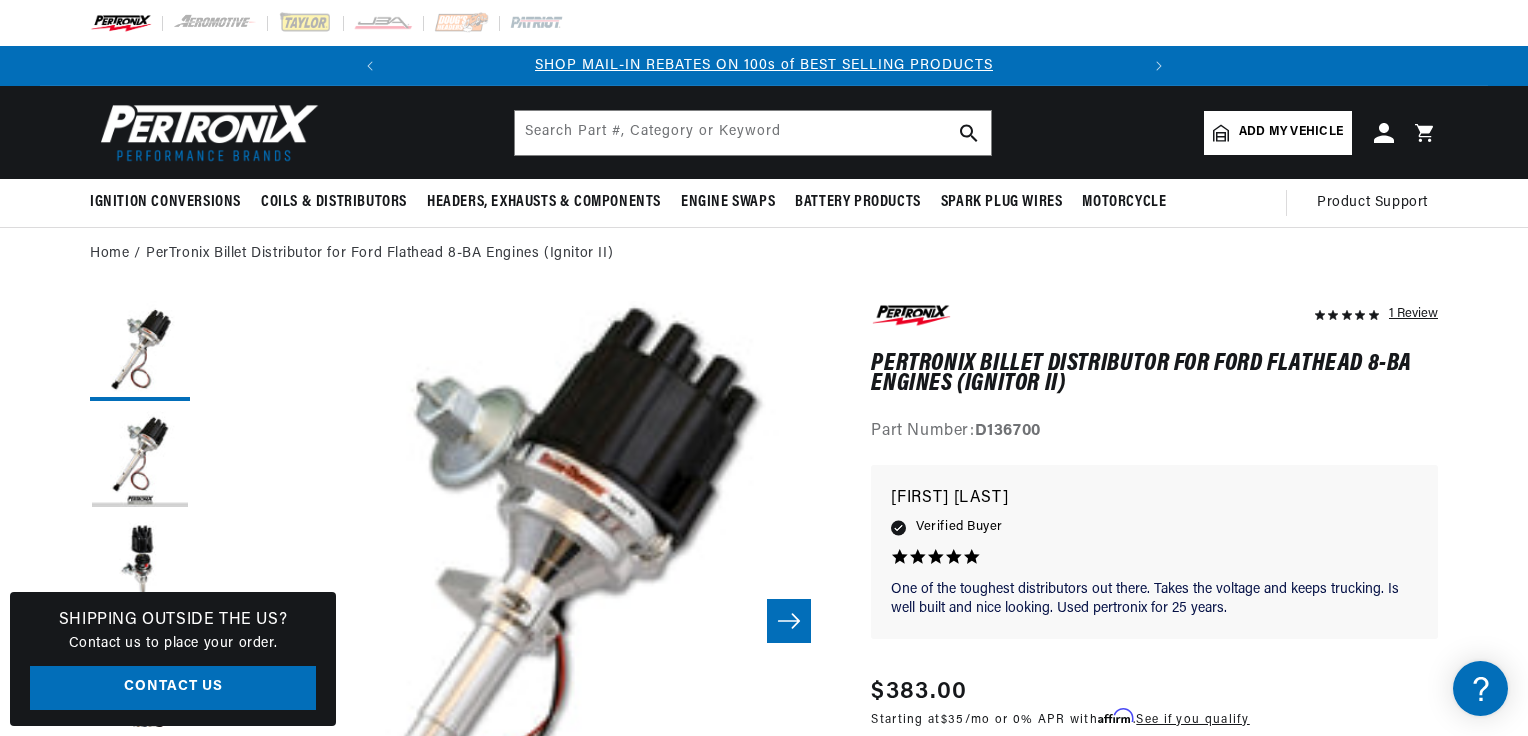 scroll, scrollTop: 0, scrollLeft: 0, axis: both 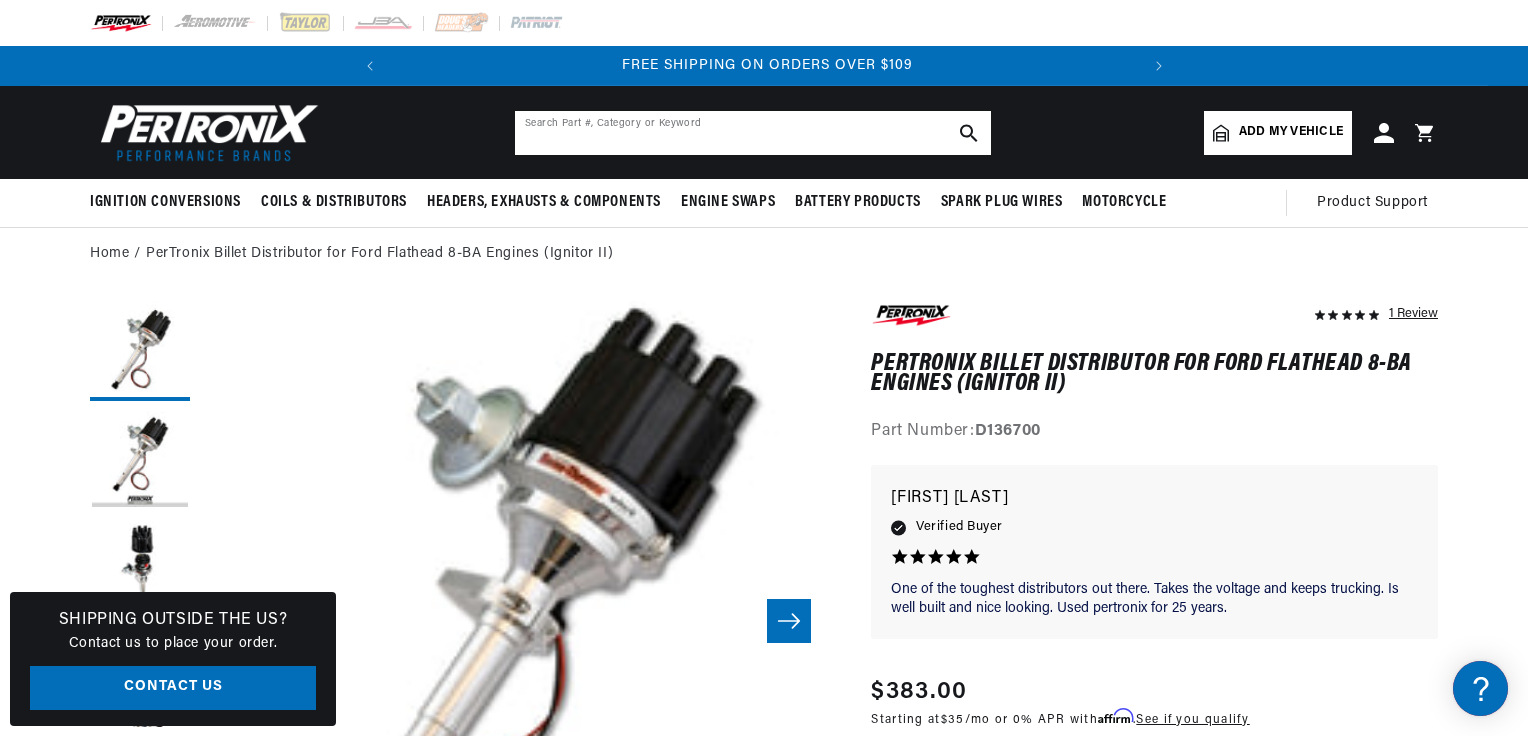 click at bounding box center (753, 133) 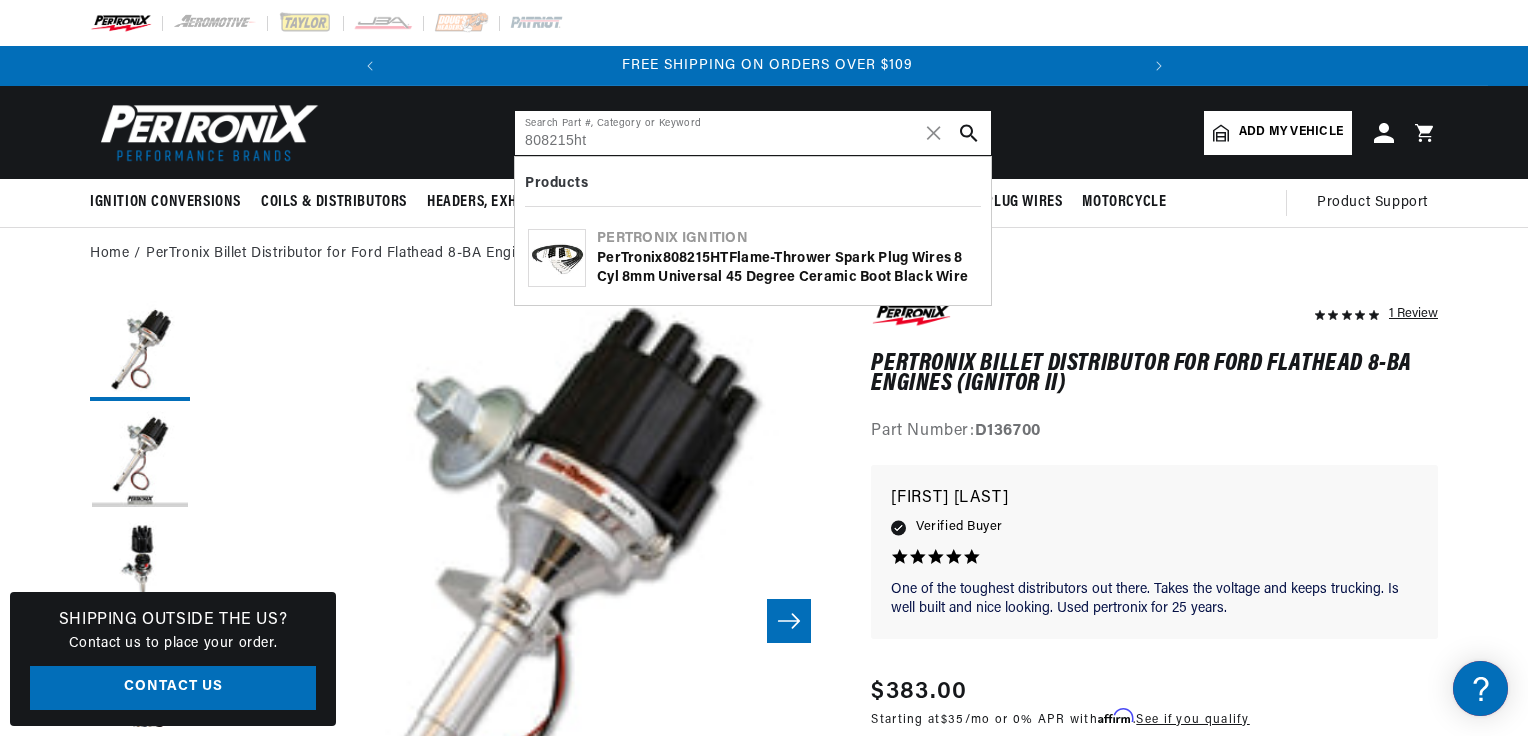 type on "808215ht" 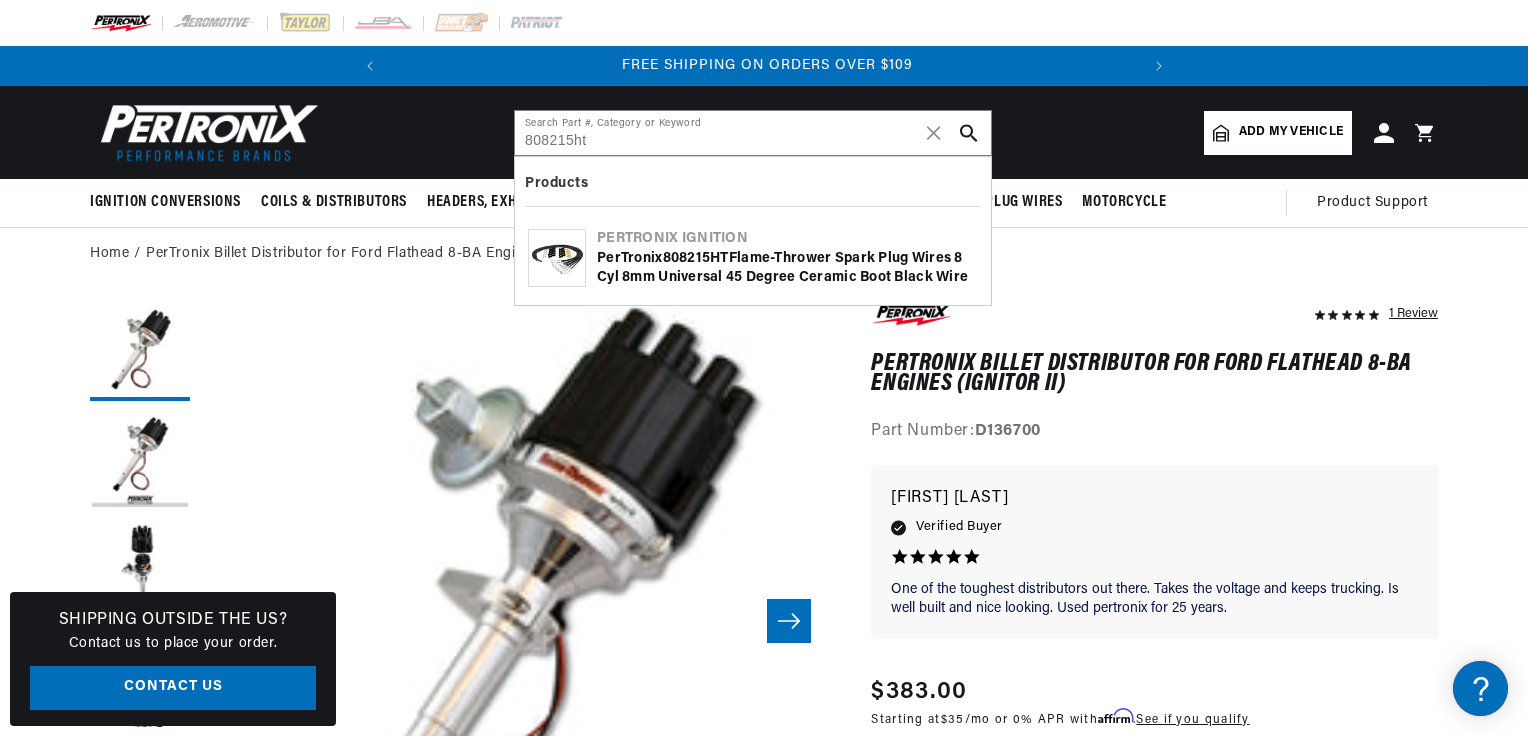 click at bounding box center (557, 258) 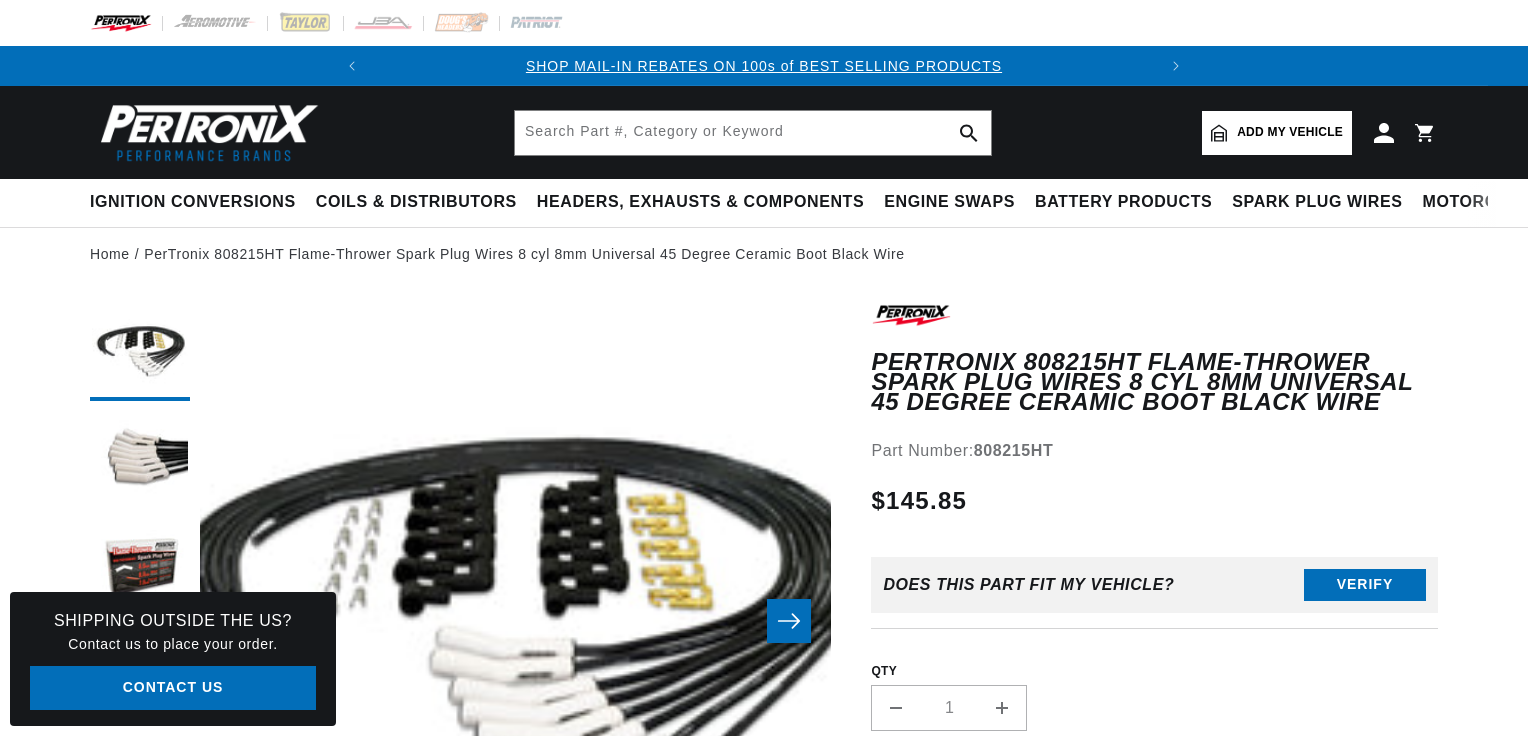 scroll, scrollTop: 0, scrollLeft: 0, axis: both 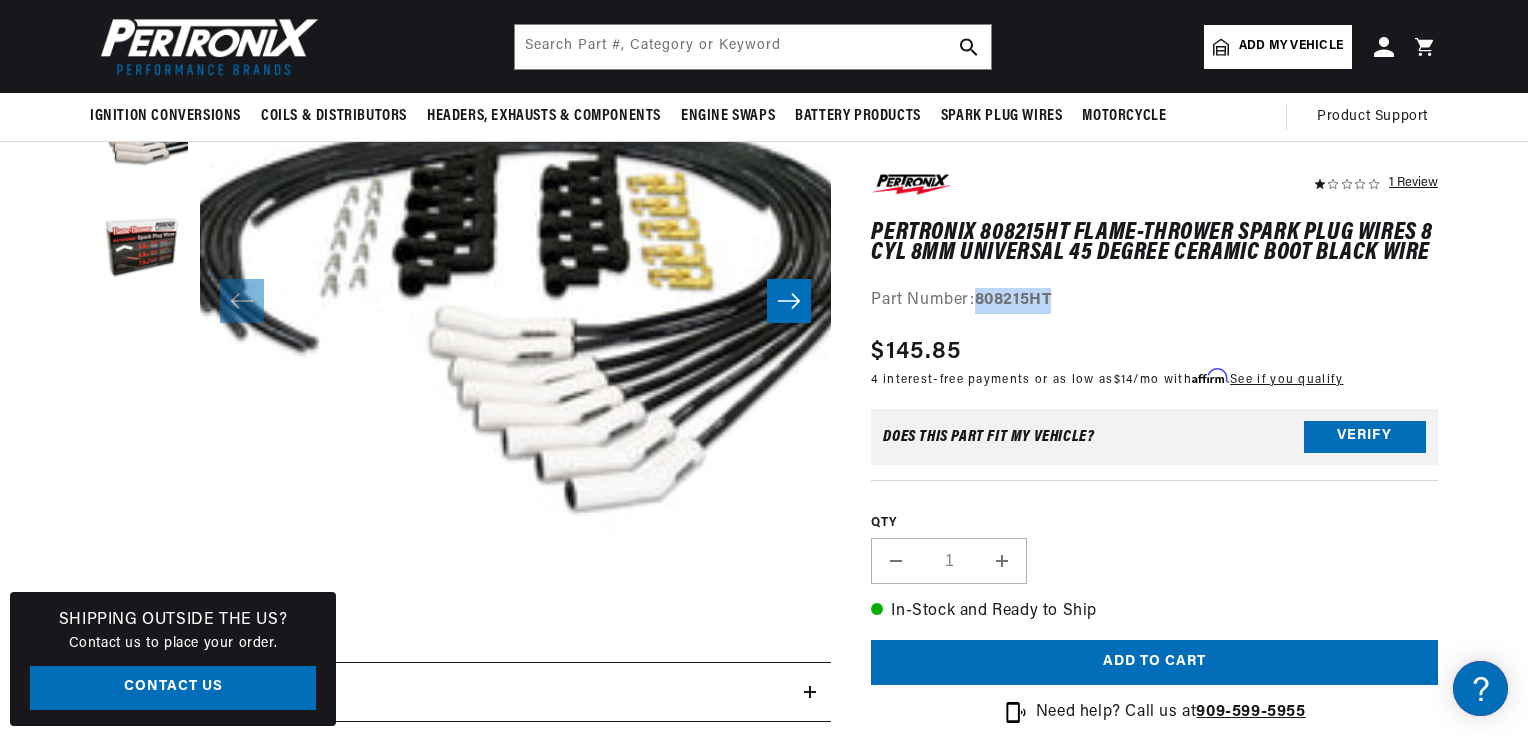 drag, startPoint x: 977, startPoint y: 299, endPoint x: 1052, endPoint y: 304, distance: 75.16648 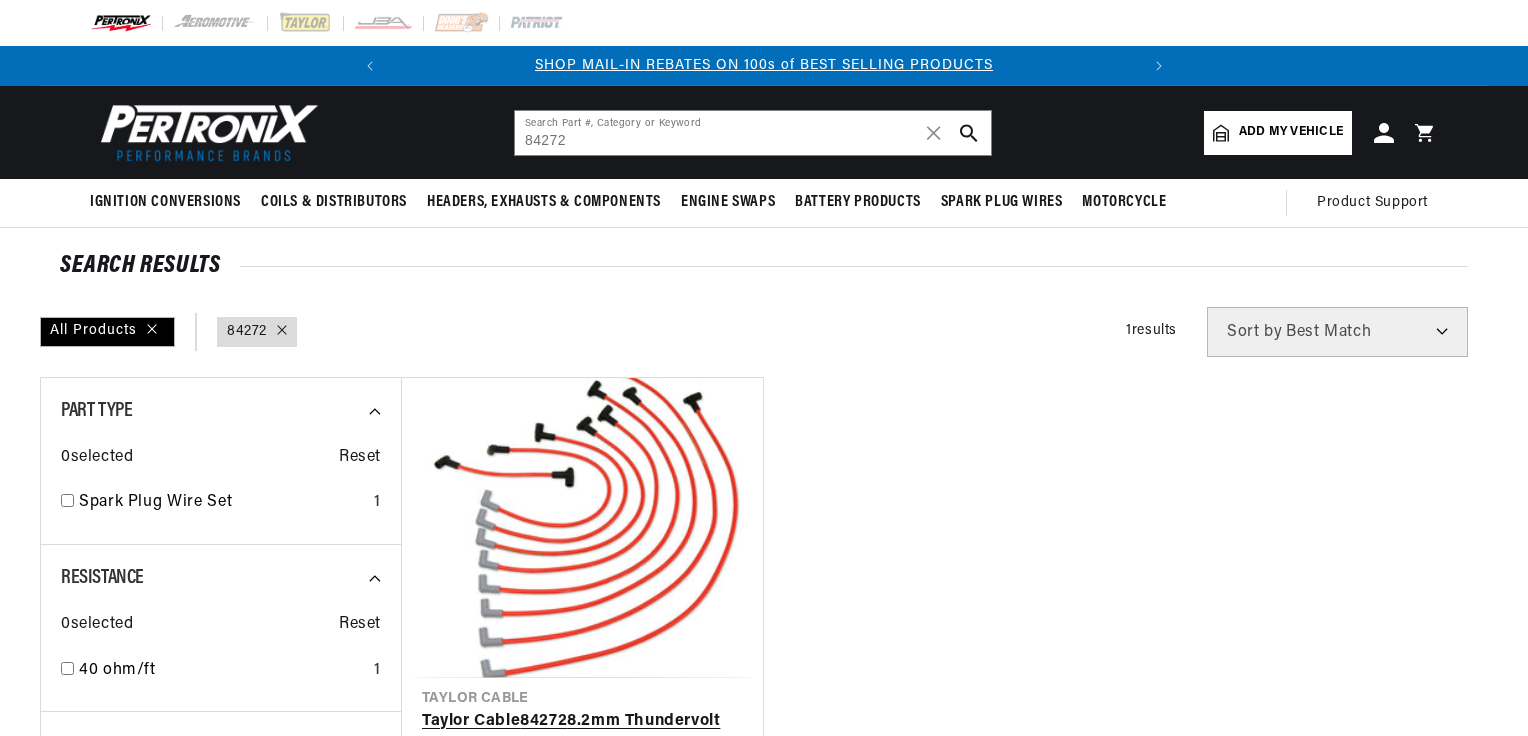 scroll, scrollTop: 0, scrollLeft: 0, axis: both 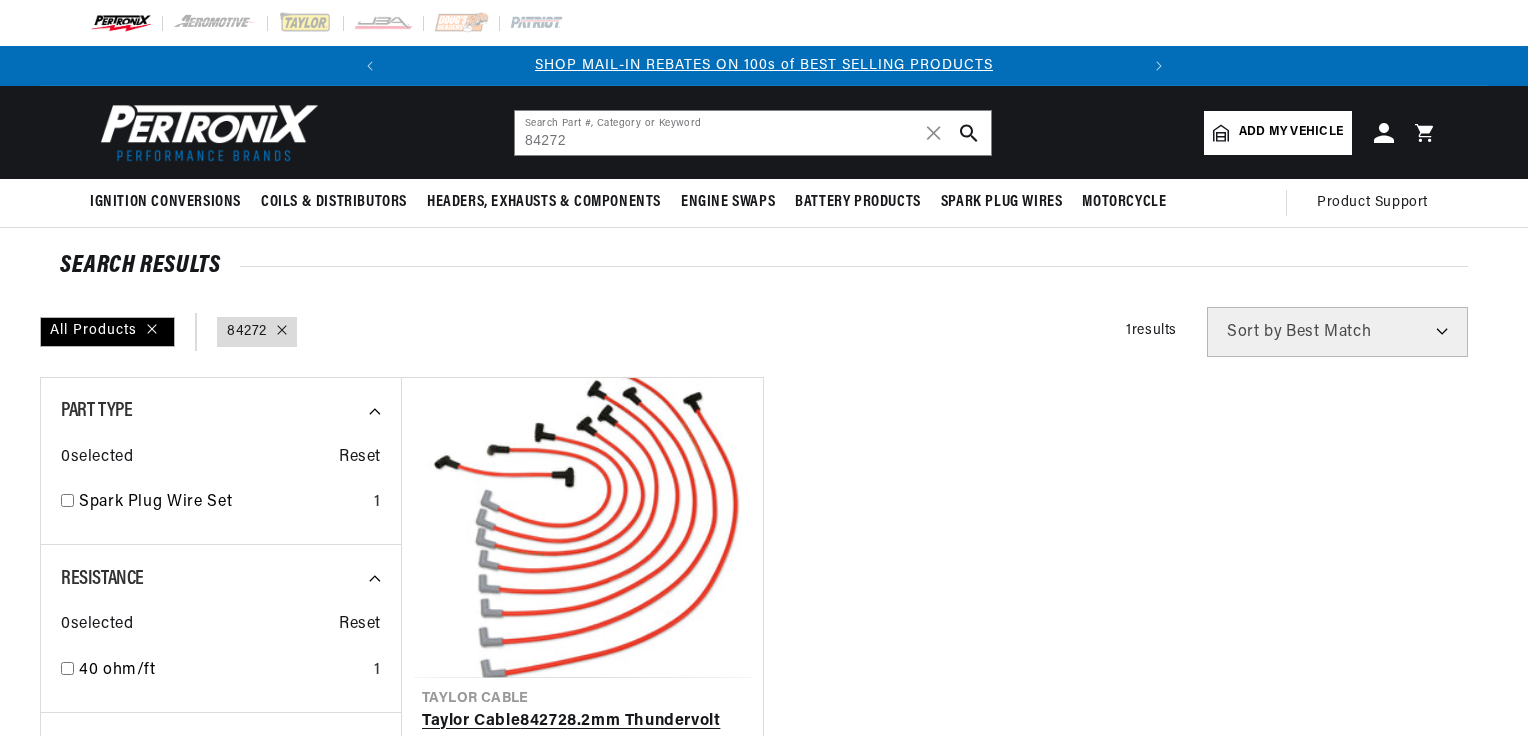 click on "[FIRST] [LAST]  84272  8.2mm Thundervolt Custom Spark Plug Wires 8 cyl red" at bounding box center (582, 734) 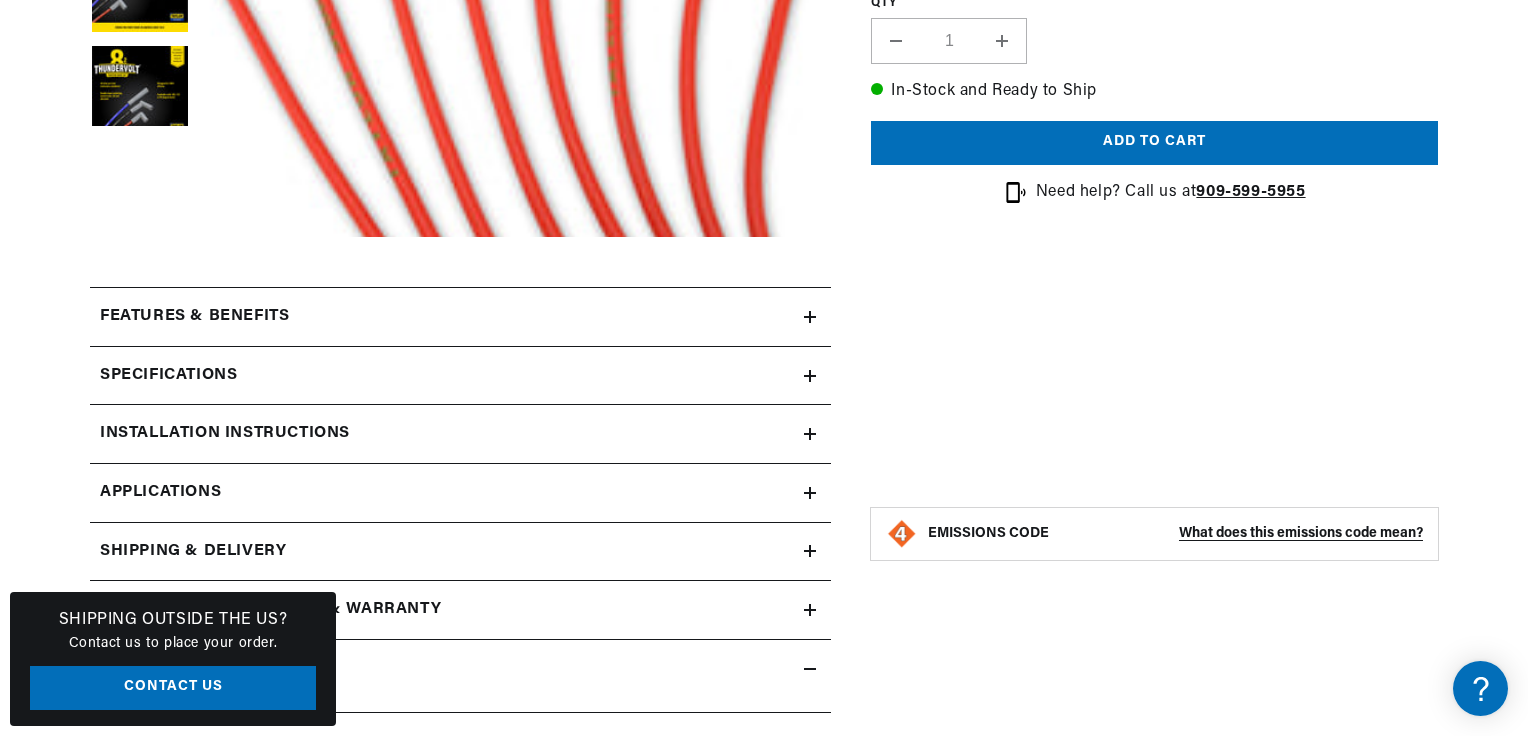 scroll, scrollTop: 1109, scrollLeft: 0, axis: vertical 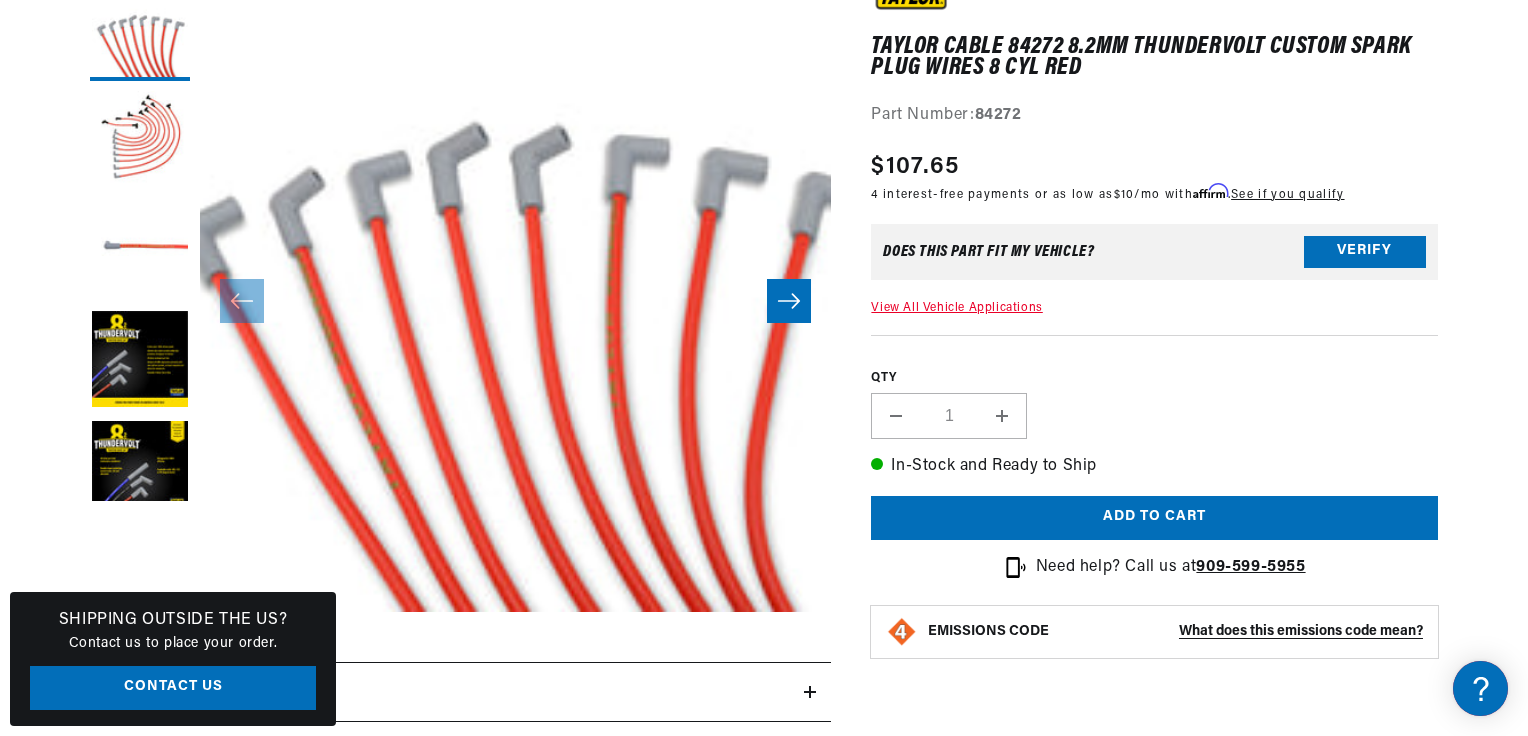 click at bounding box center (789, 301) 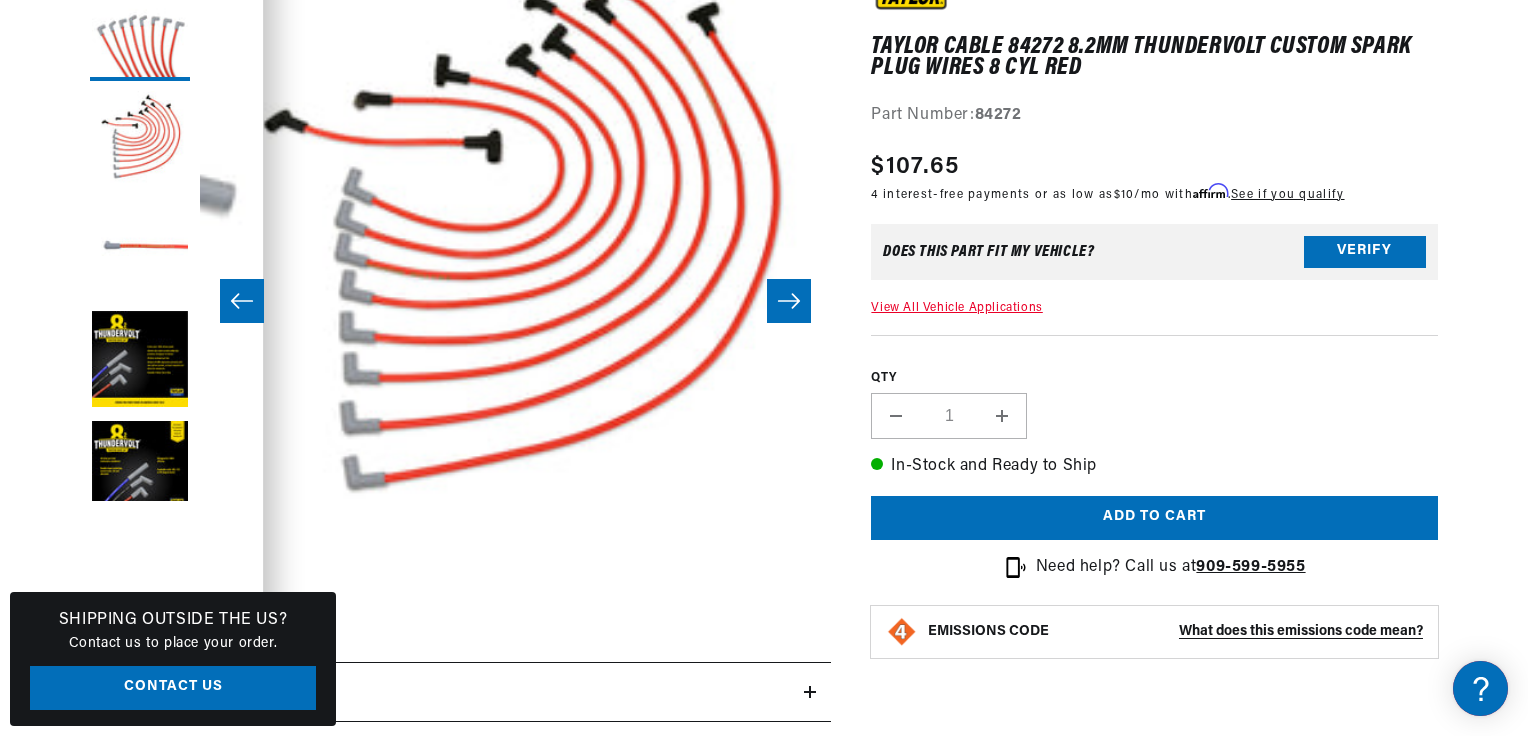 click at bounding box center (789, 301) 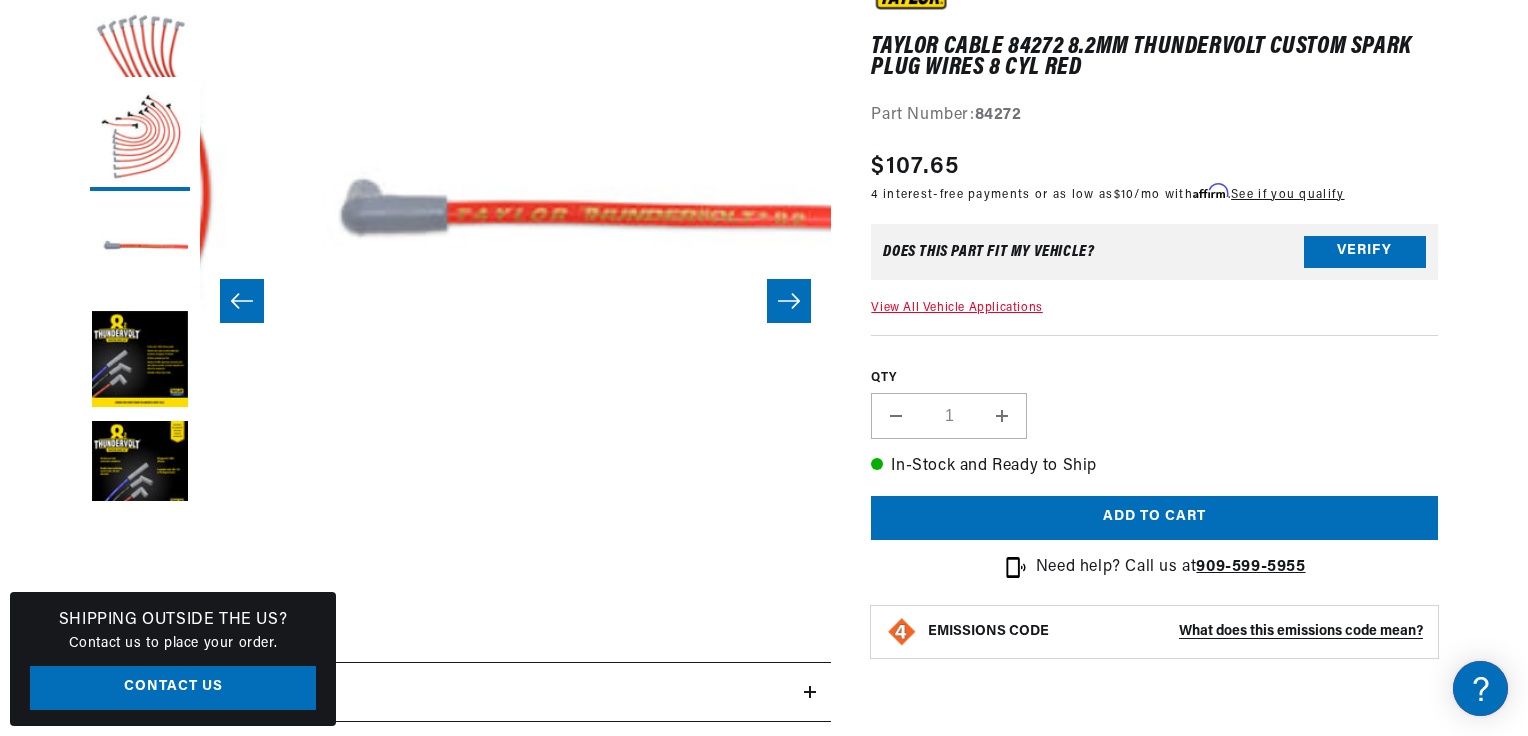 scroll, scrollTop: 63, scrollLeft: 1263, axis: both 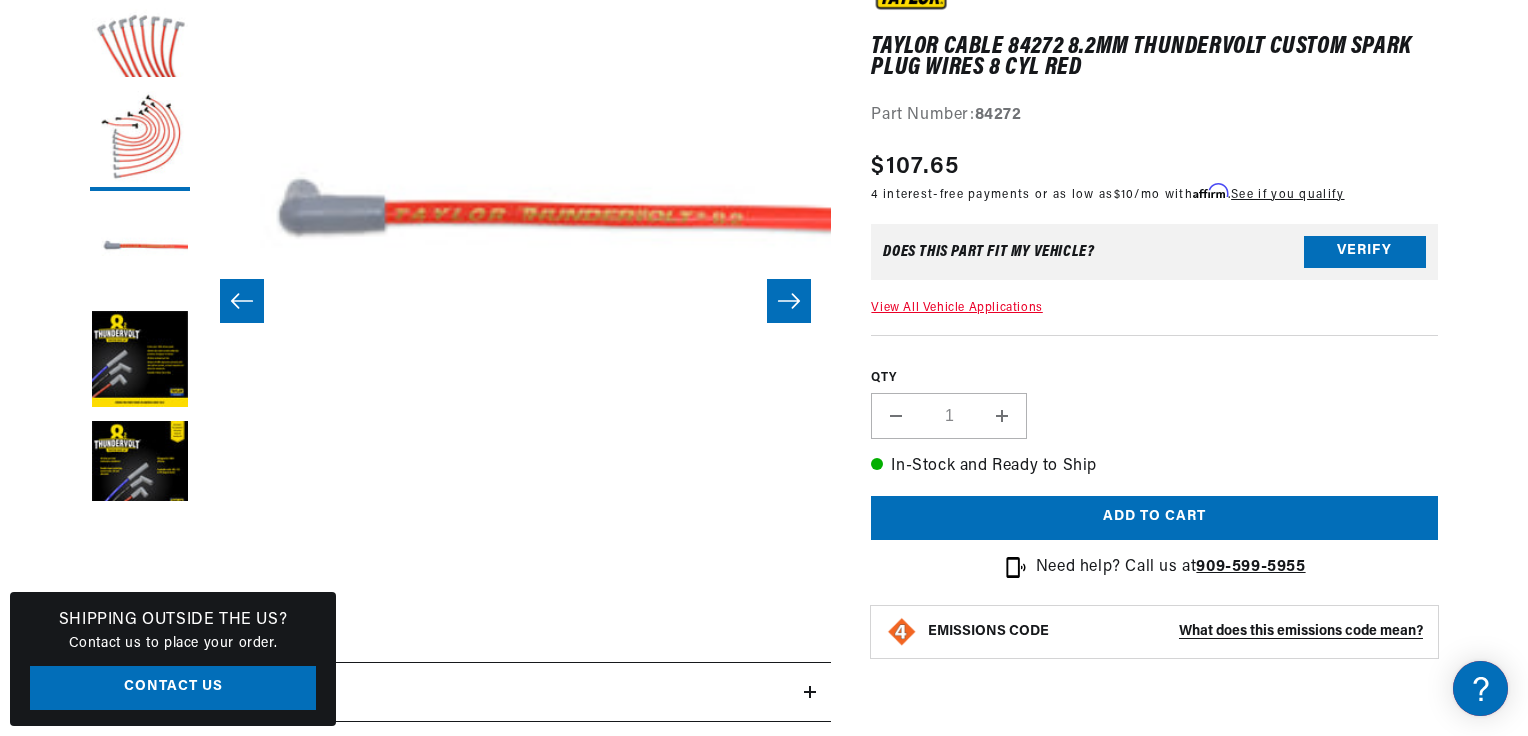 click at bounding box center [789, 301] 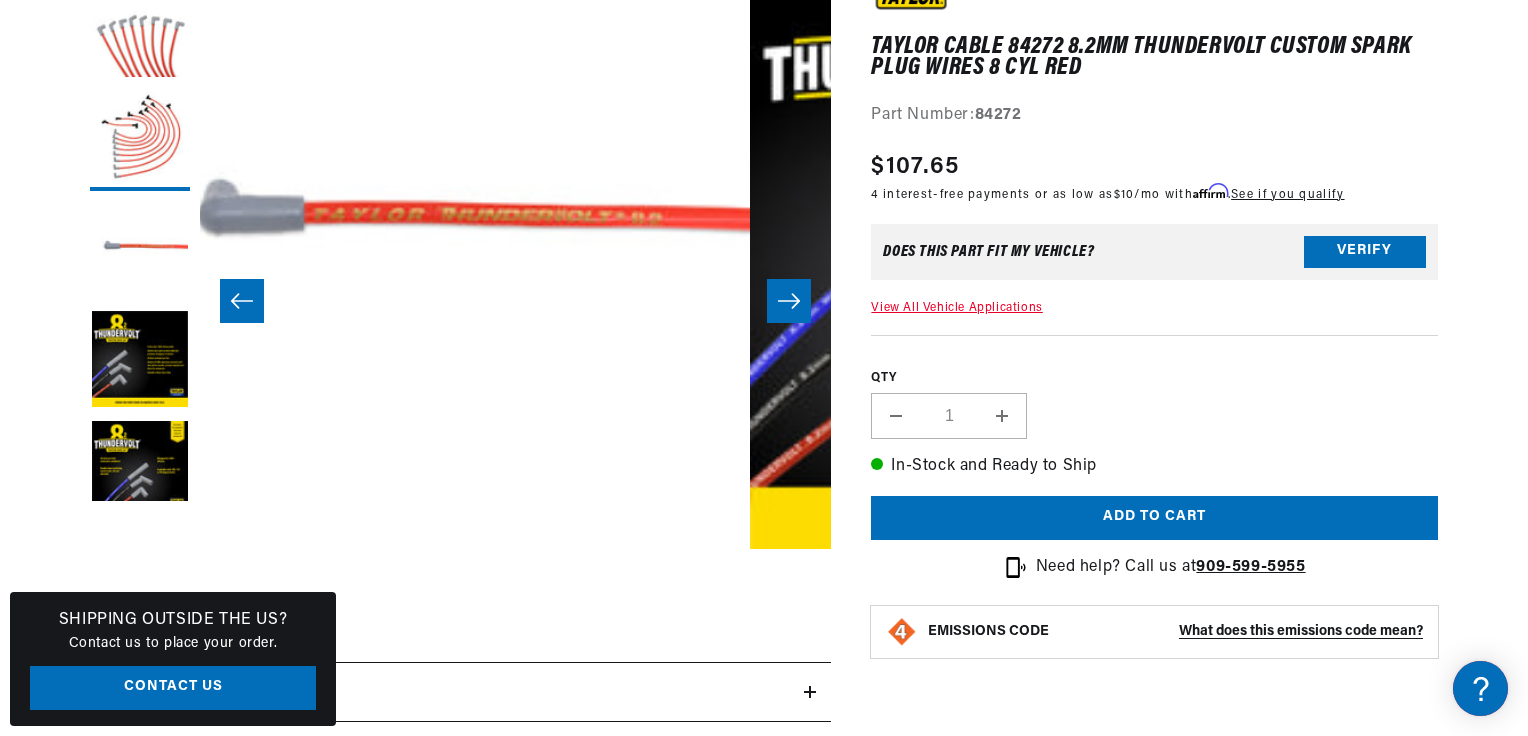 scroll, scrollTop: 0, scrollLeft: 624, axis: horizontal 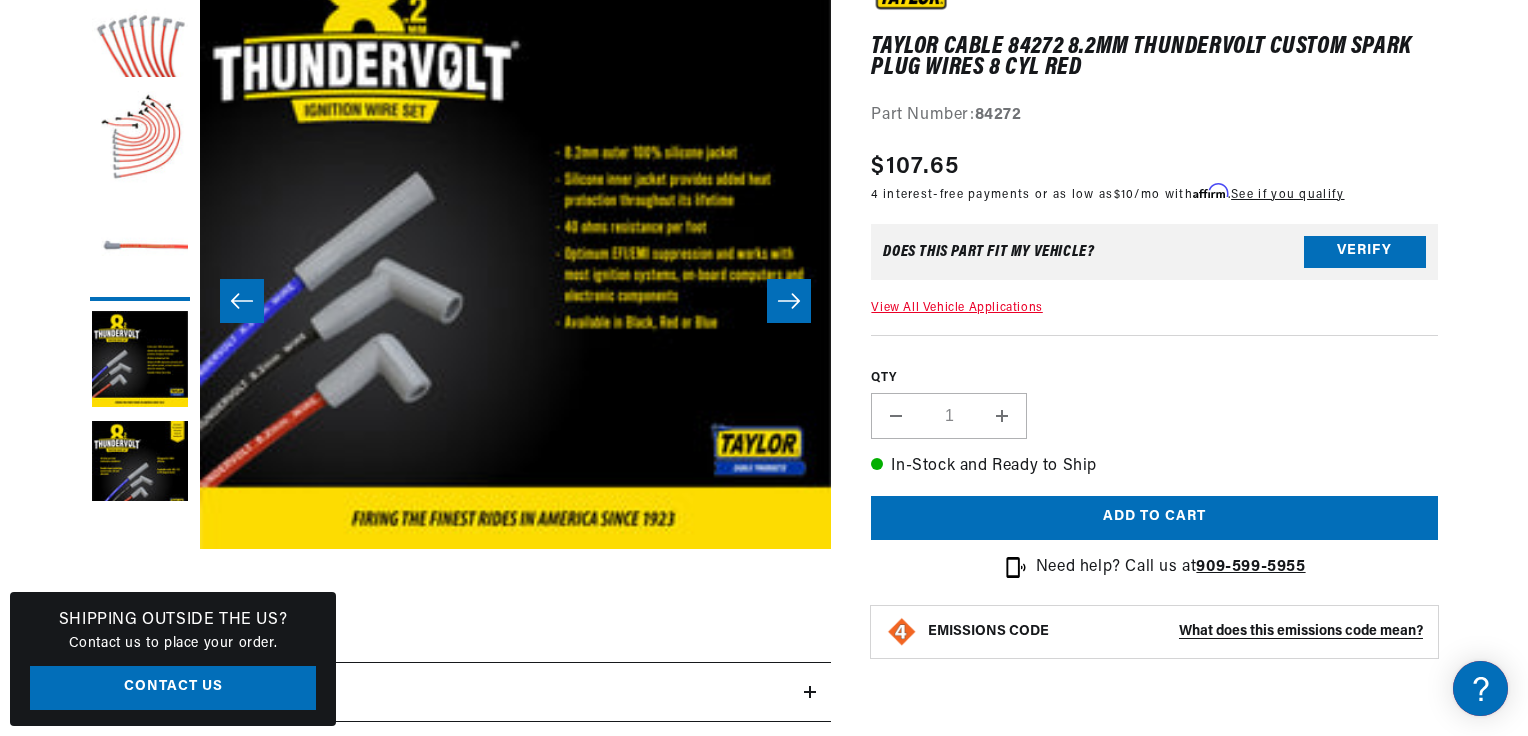 click at bounding box center (789, 301) 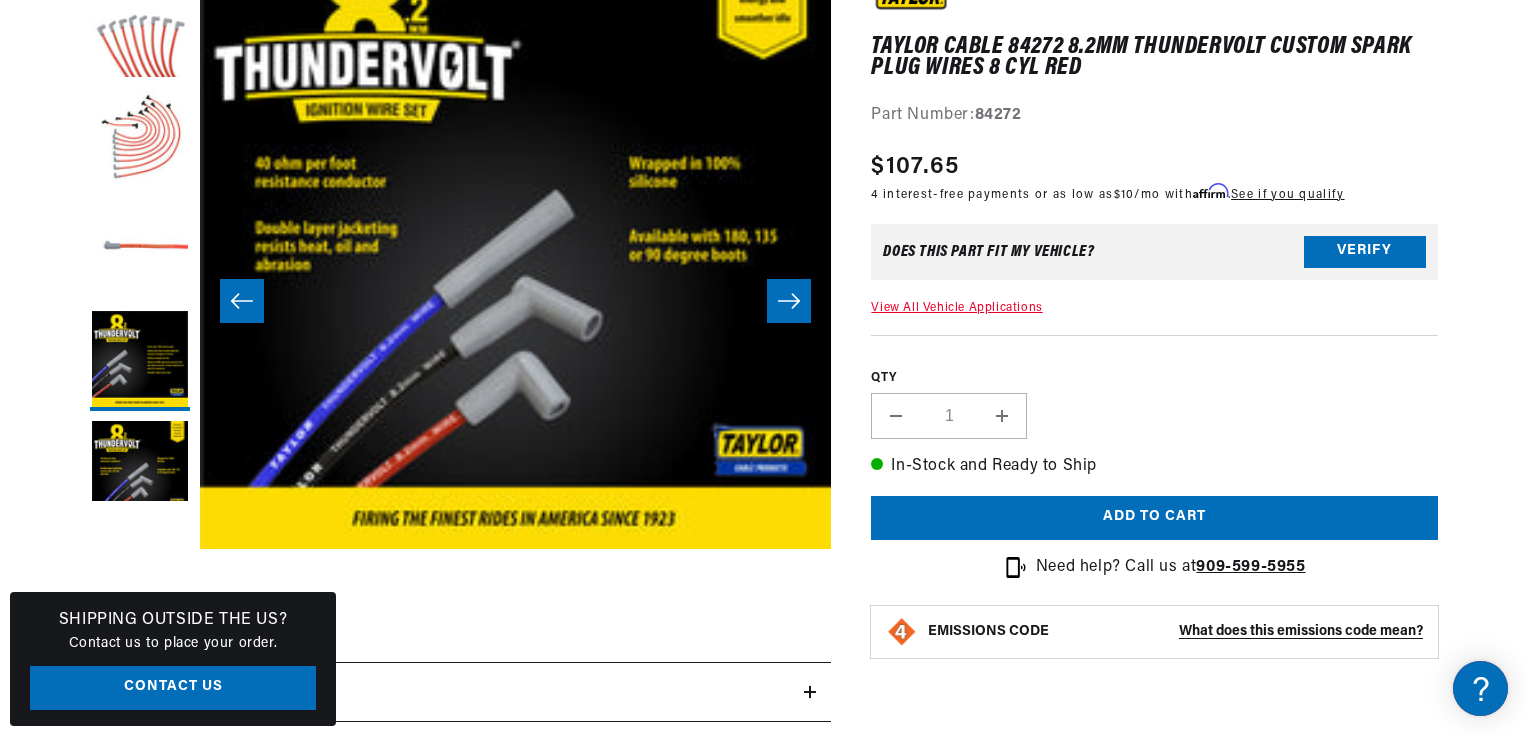 click 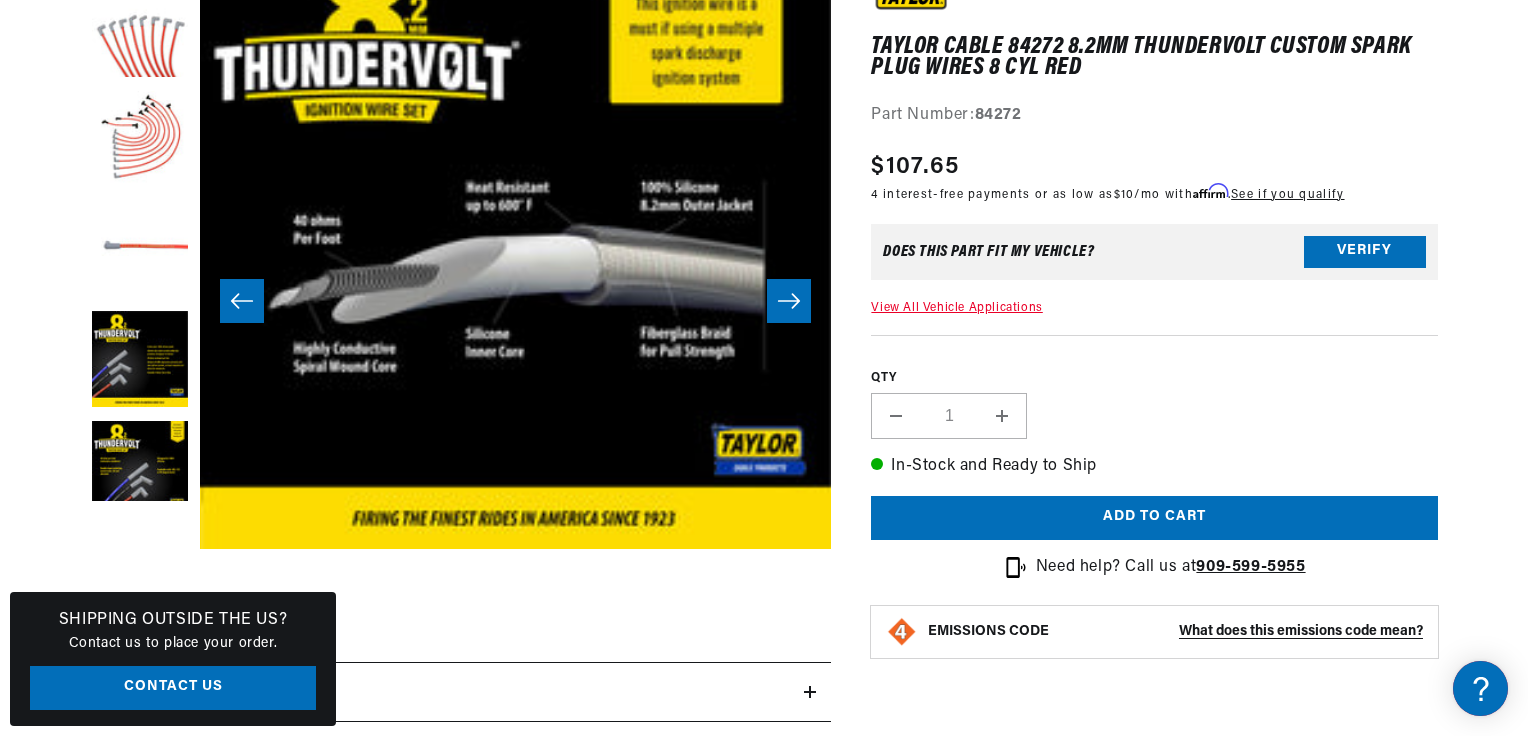 click 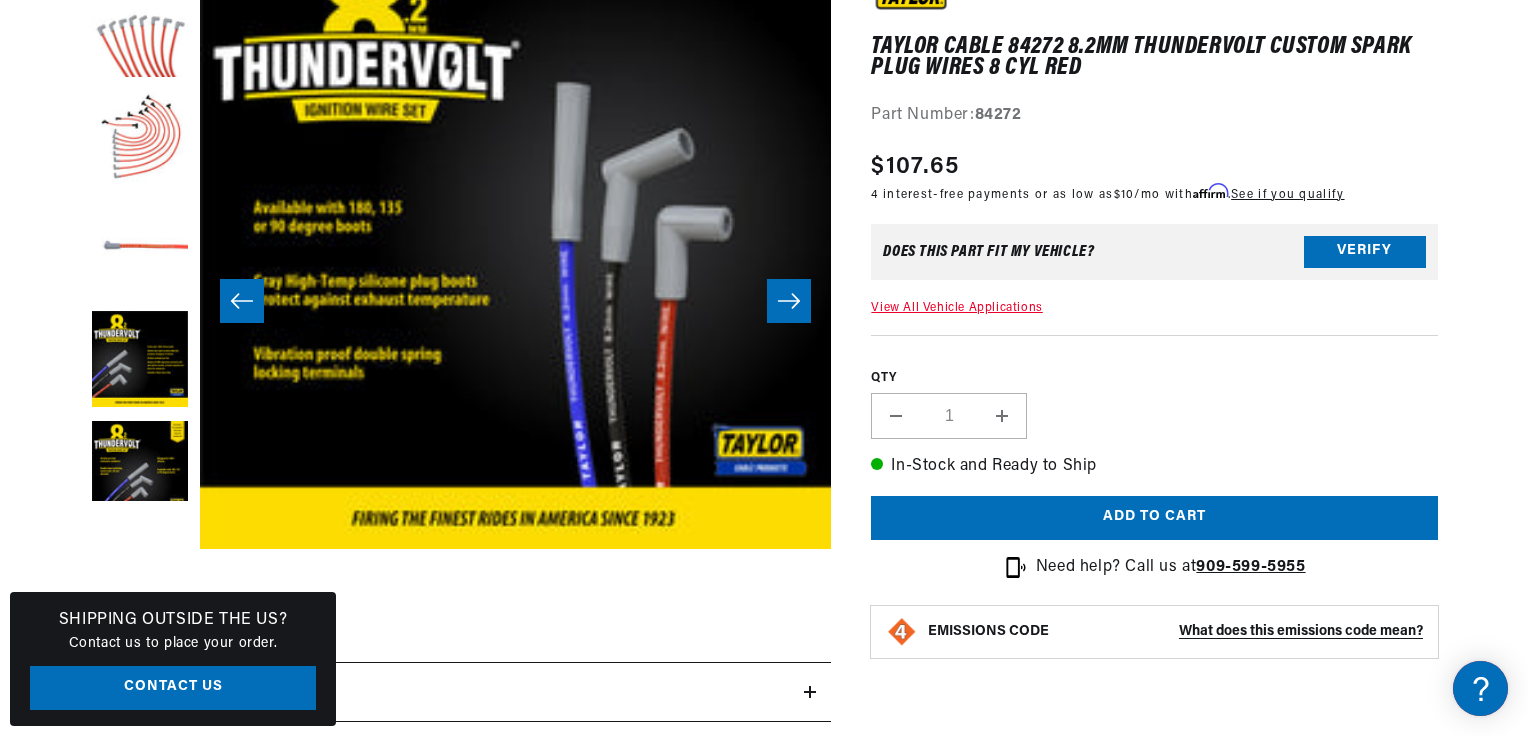 click 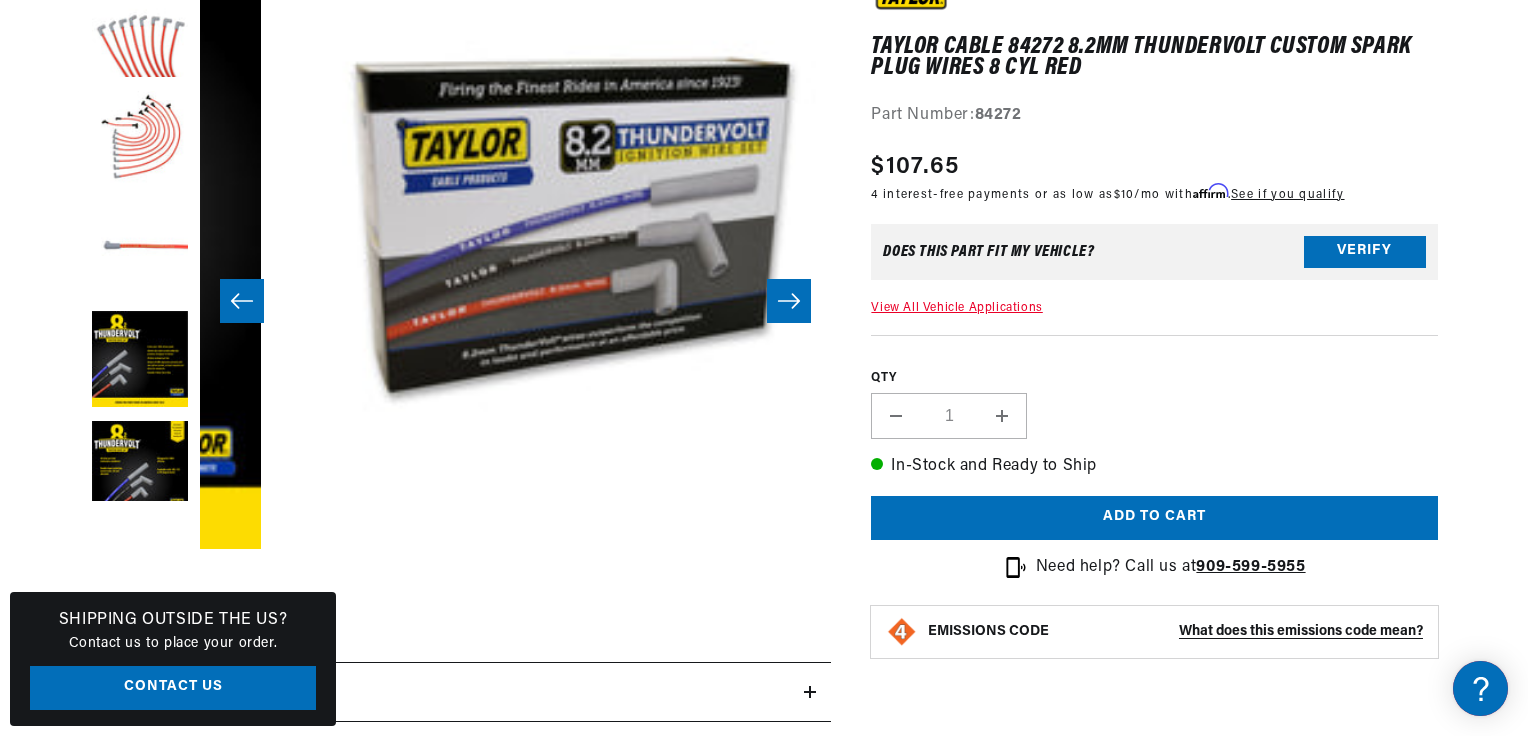 scroll, scrollTop: 63, scrollLeft: 4420, axis: both 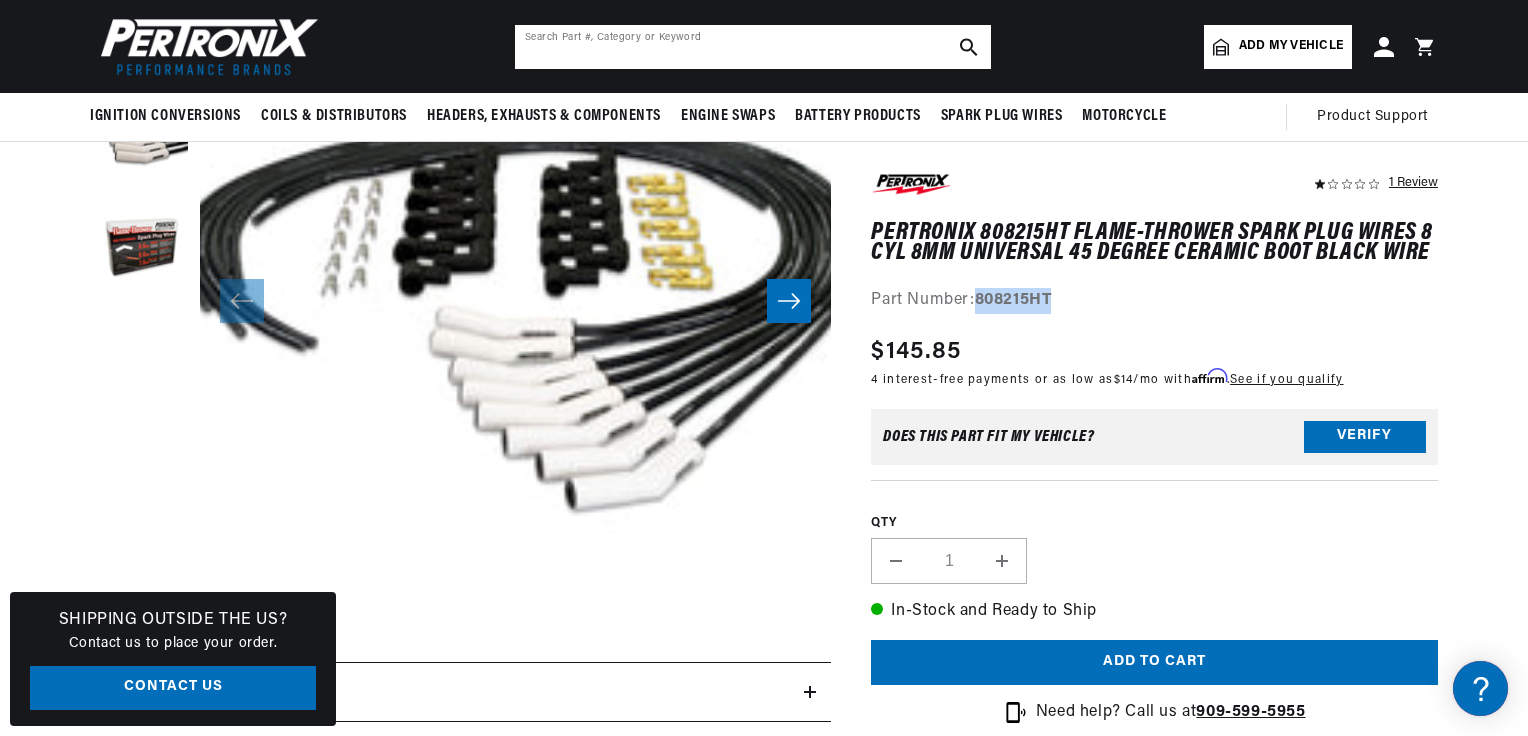 click at bounding box center (753, 47) 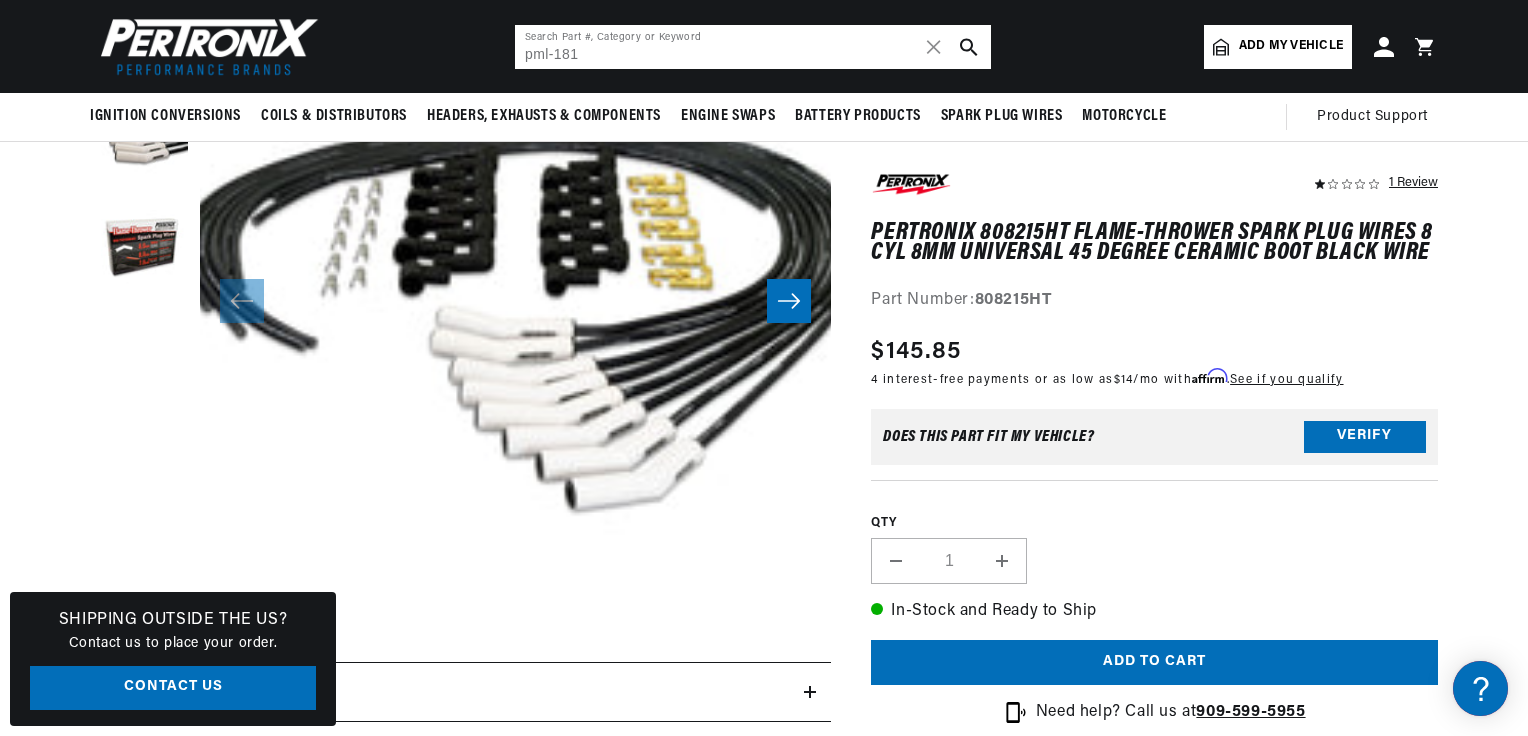 type on "pml-181" 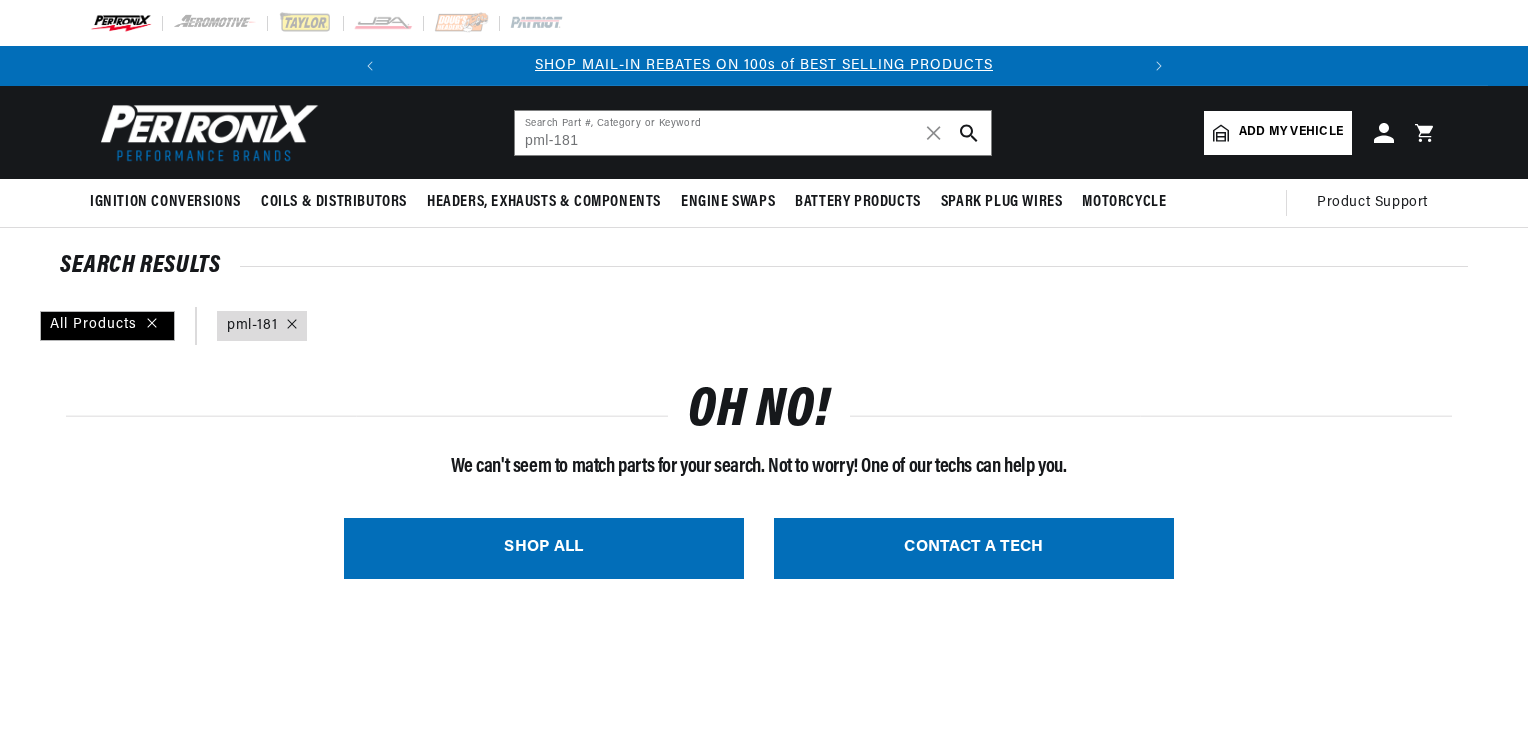scroll, scrollTop: 0, scrollLeft: 0, axis: both 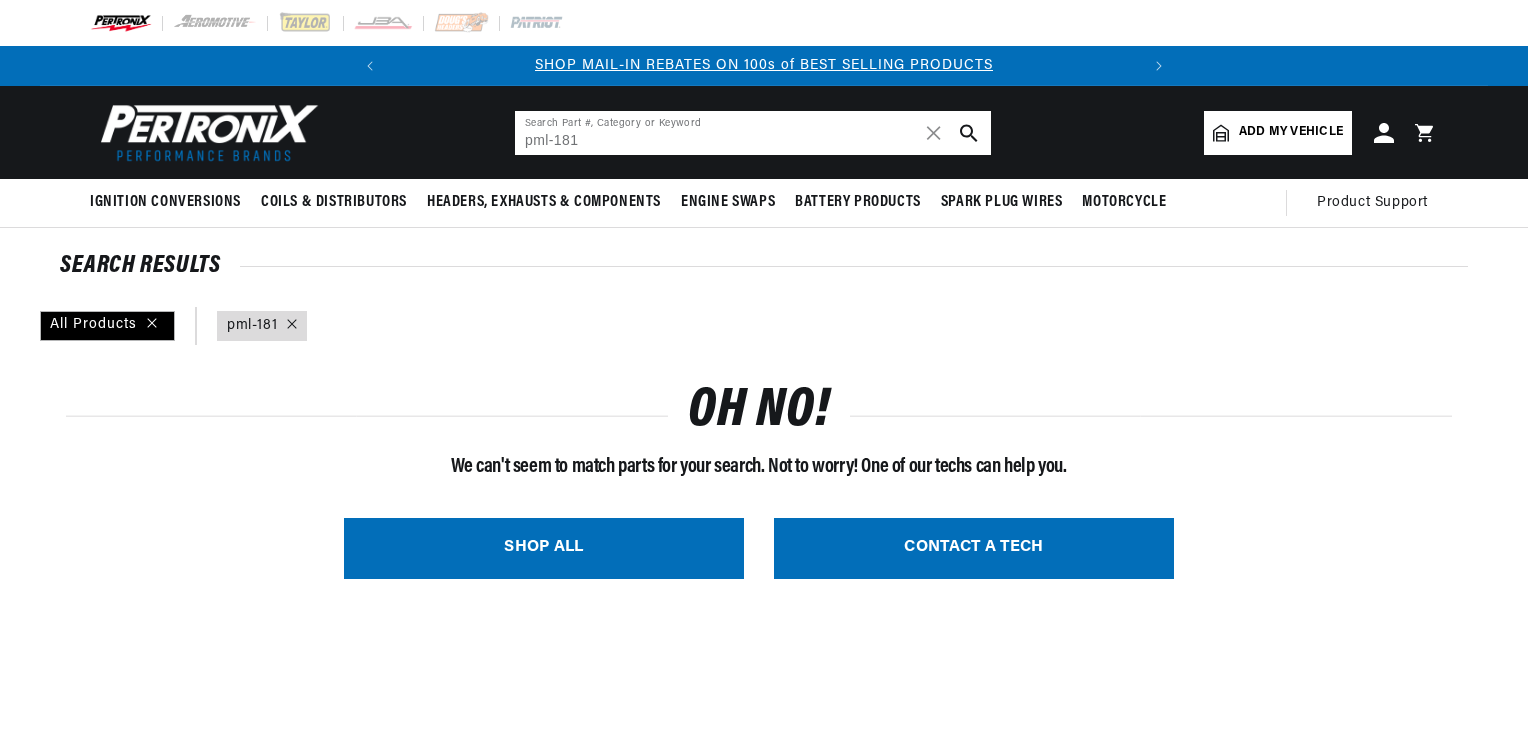 click on "pml-181" at bounding box center [753, 133] 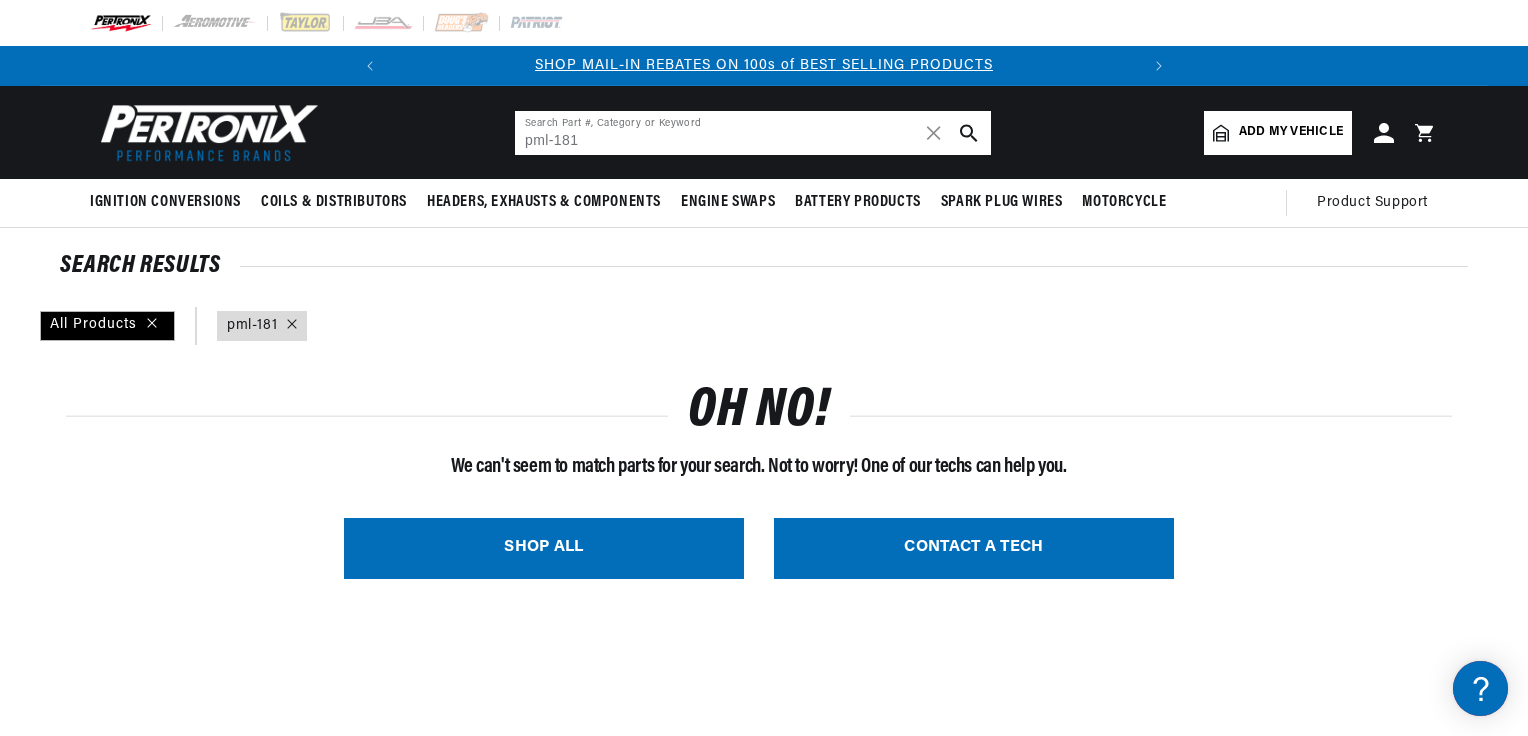 scroll, scrollTop: 0, scrollLeft: 0, axis: both 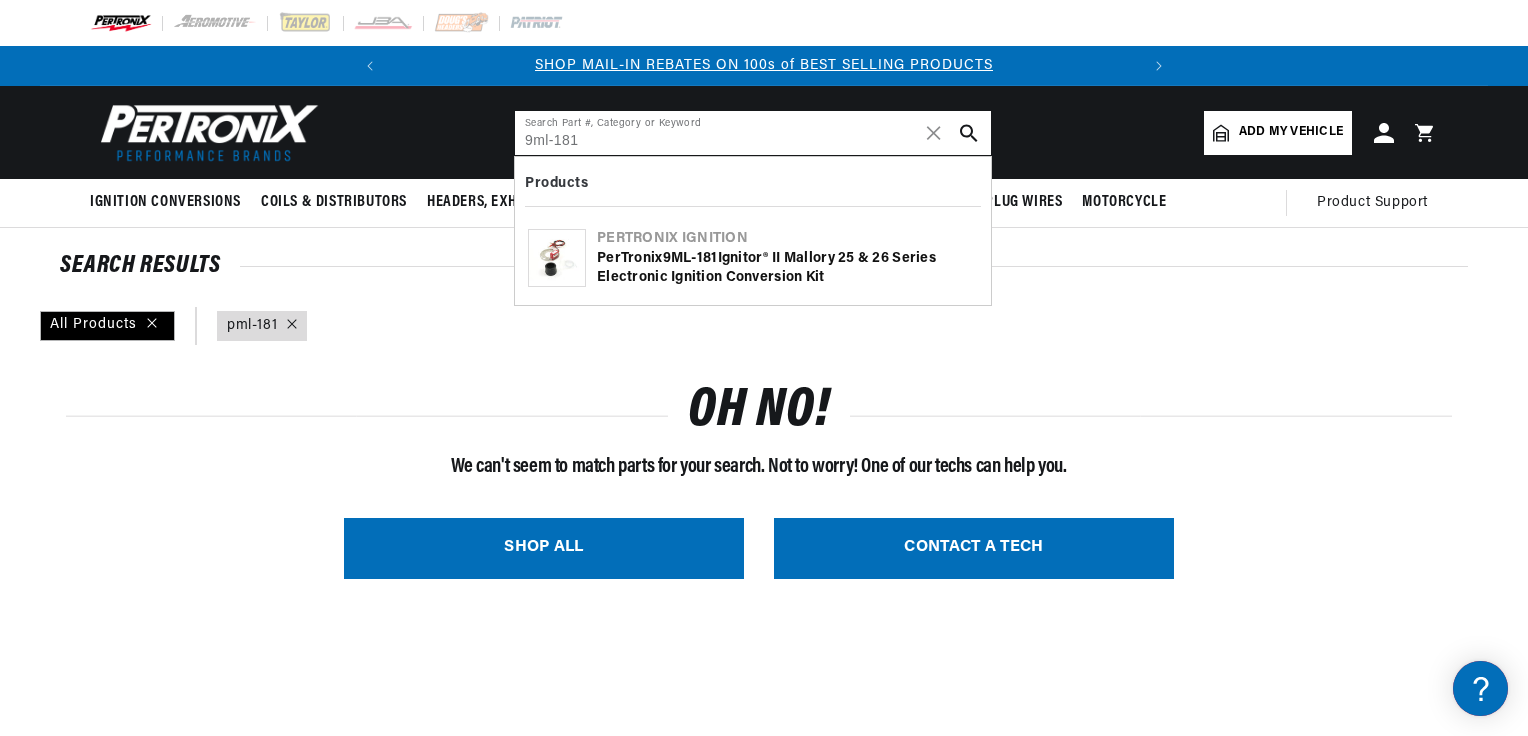 type on "9ml-181" 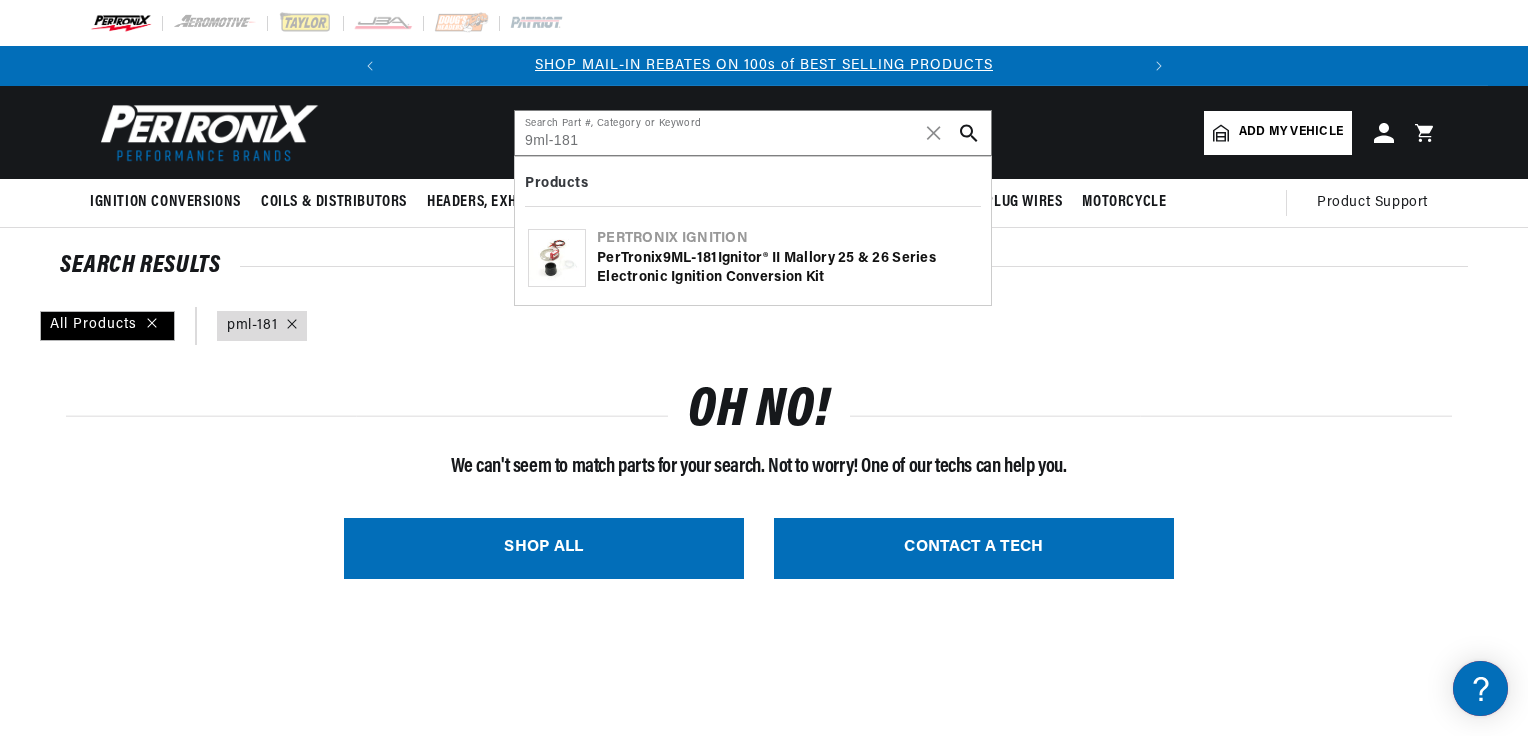 click at bounding box center (557, 258) 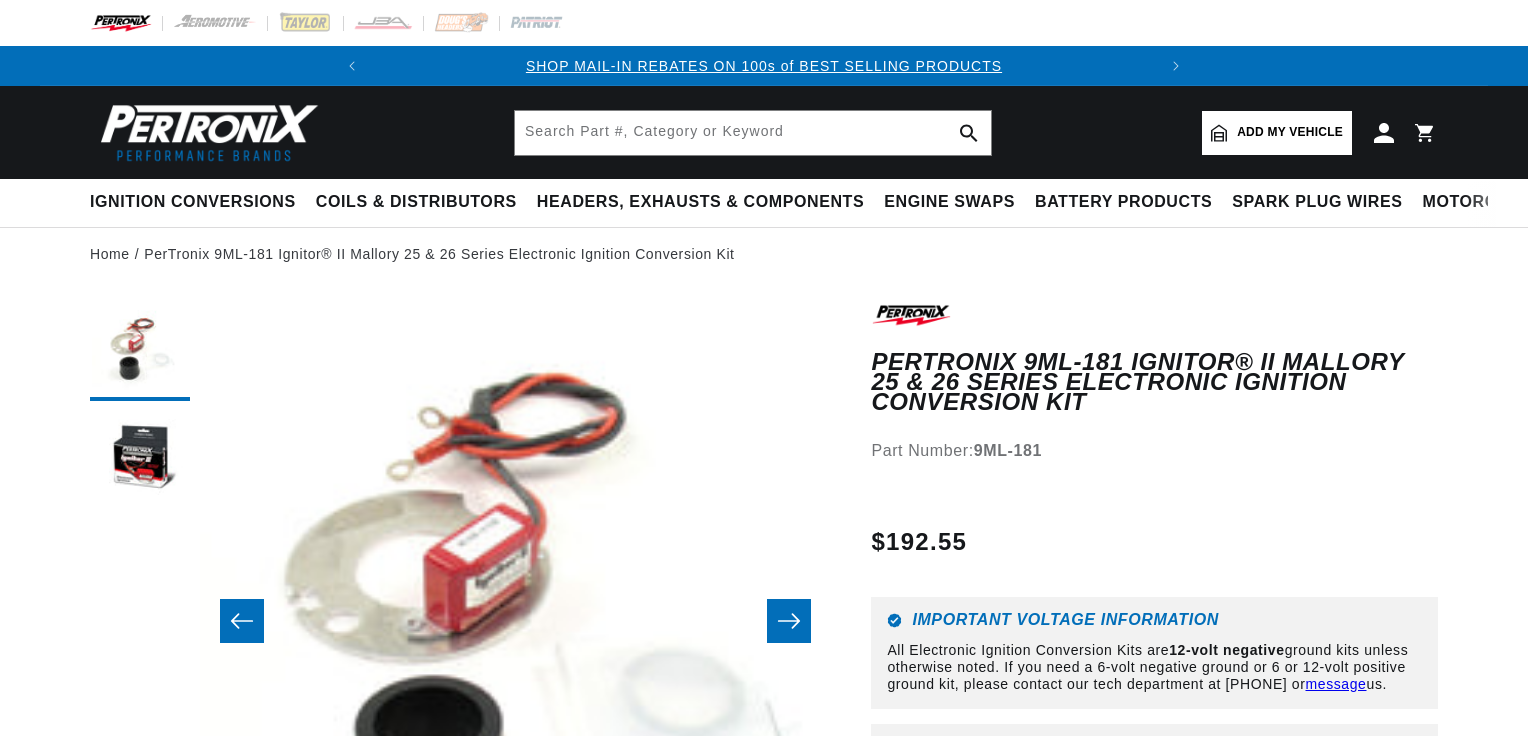scroll, scrollTop: 0, scrollLeft: 0, axis: both 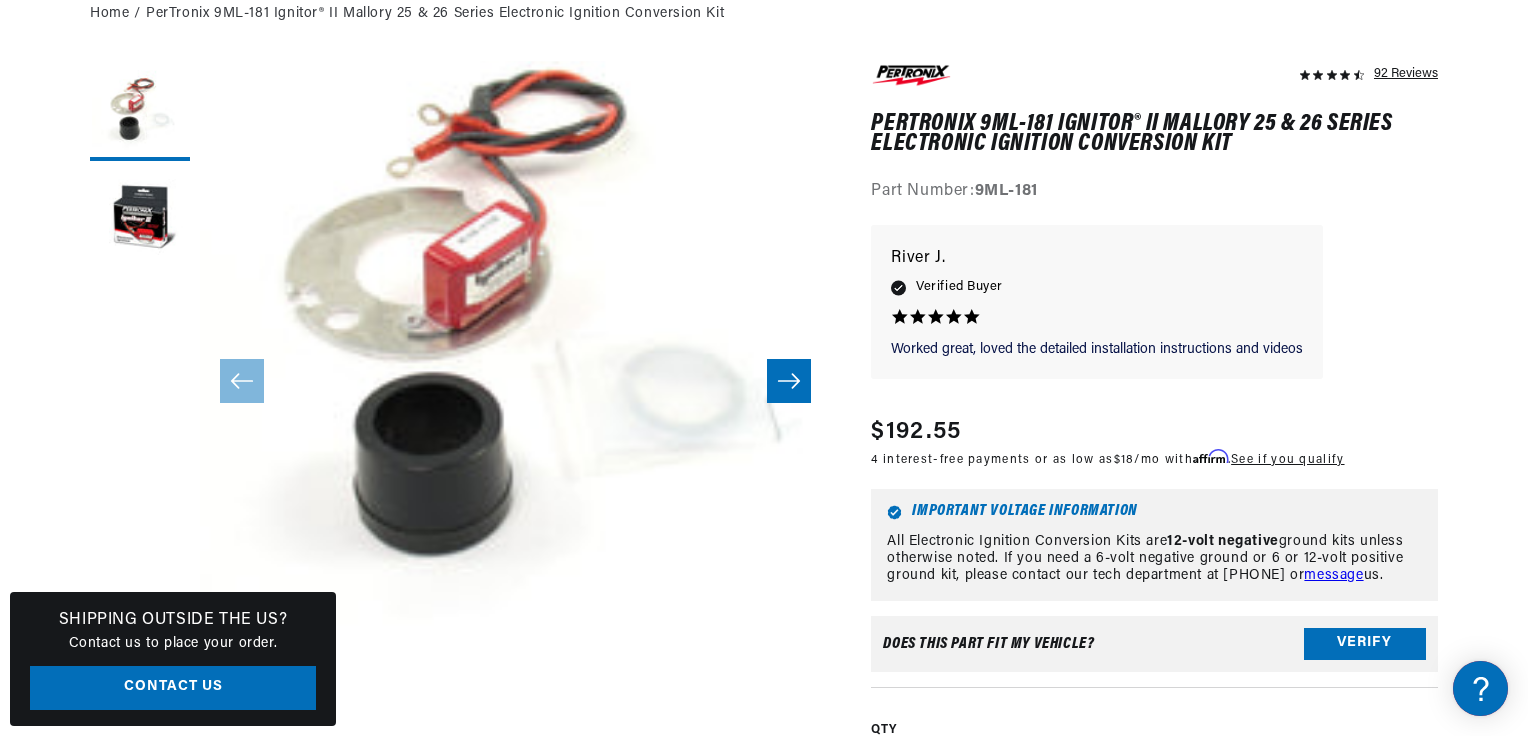 click 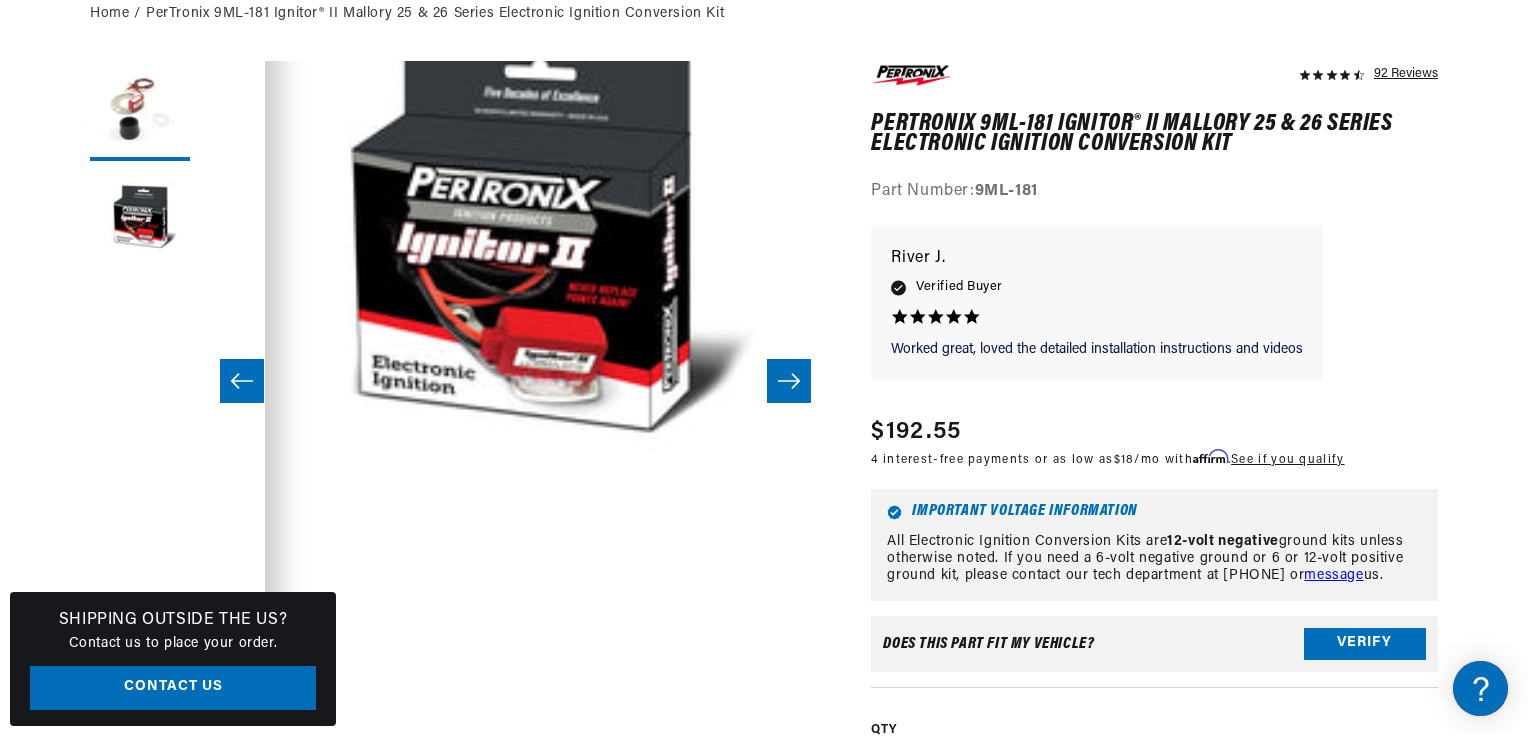 scroll, scrollTop: 63, scrollLeft: 631, axis: both 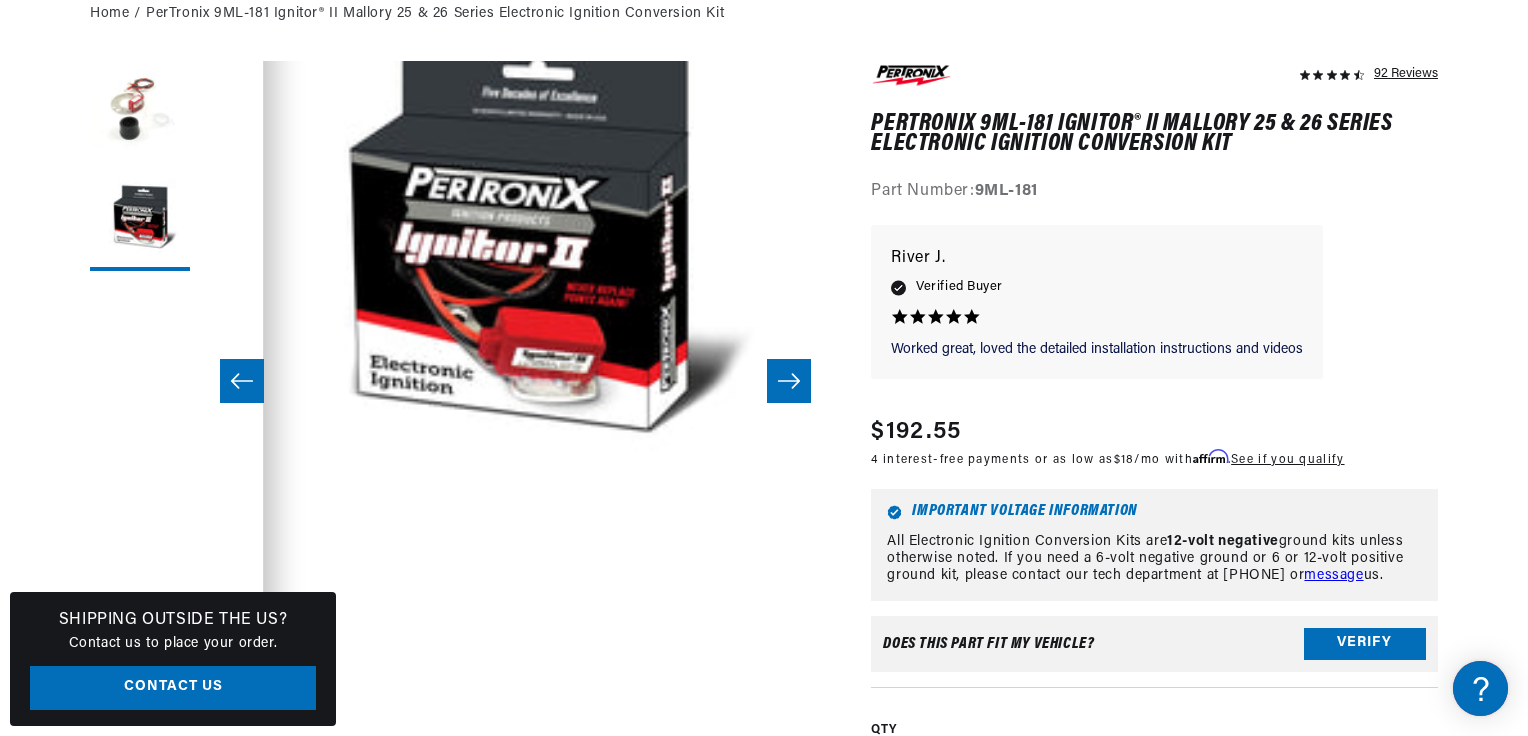 click 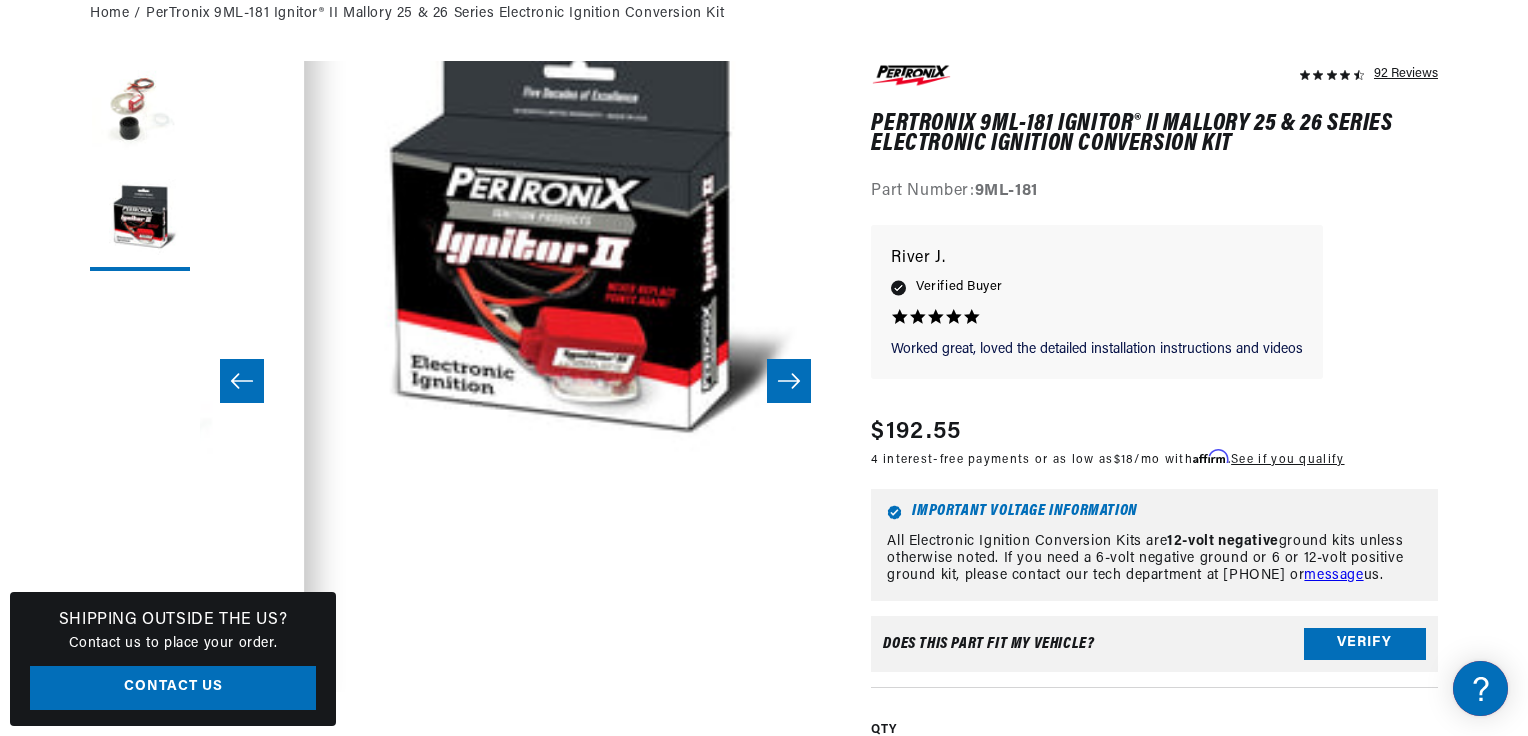 scroll, scrollTop: 0, scrollLeft: 736, axis: horizontal 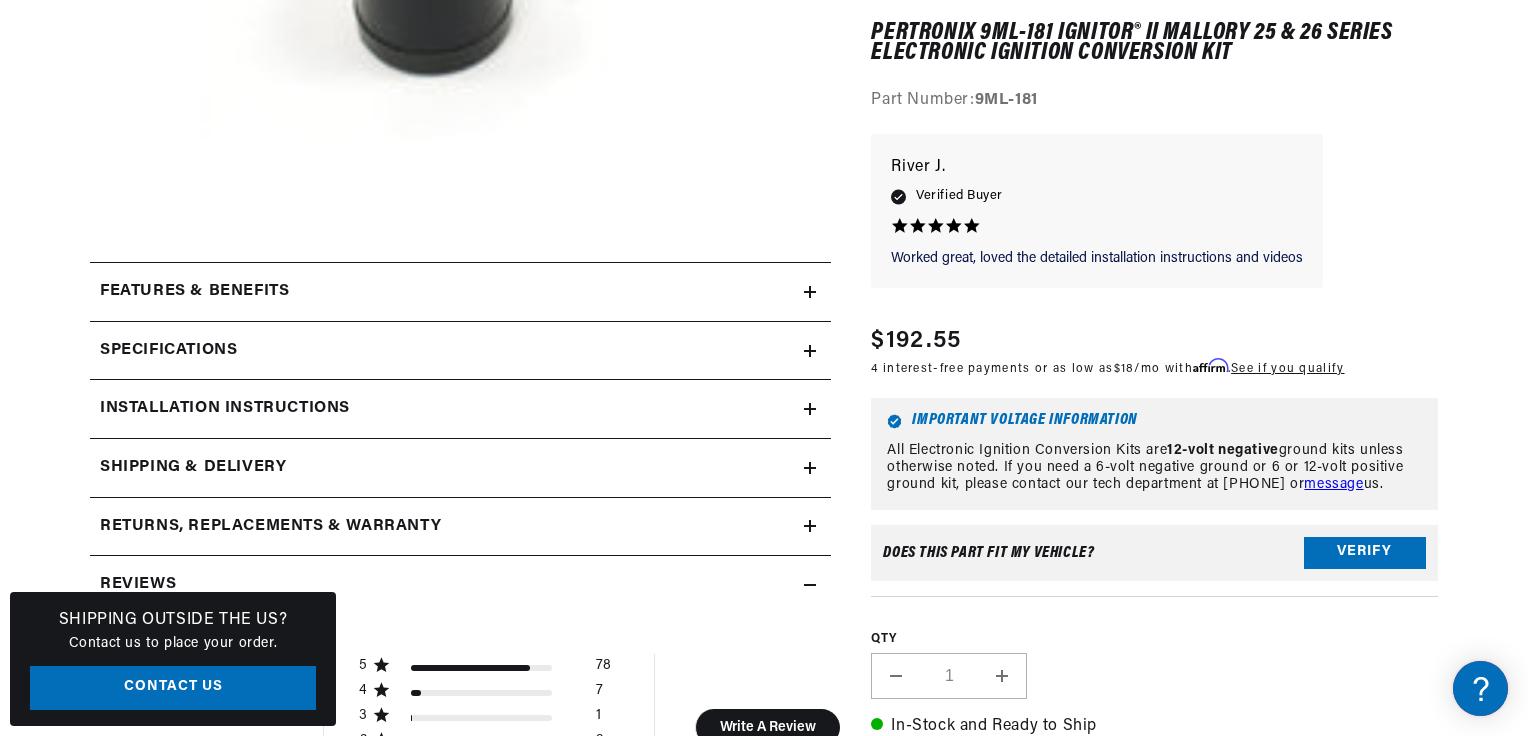click on "Installation instructions" at bounding box center (460, 292) 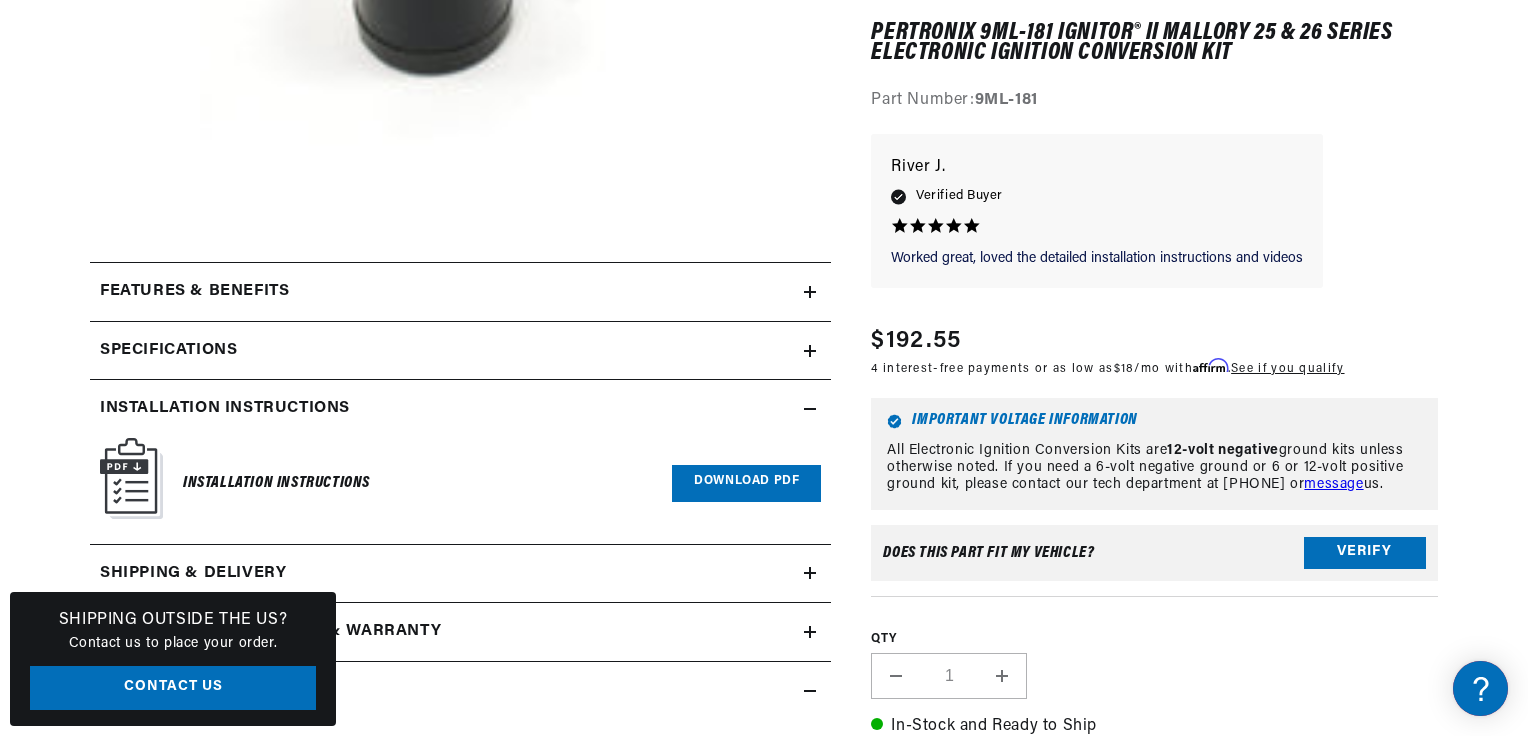 scroll, scrollTop: 0, scrollLeft: 426, axis: horizontal 